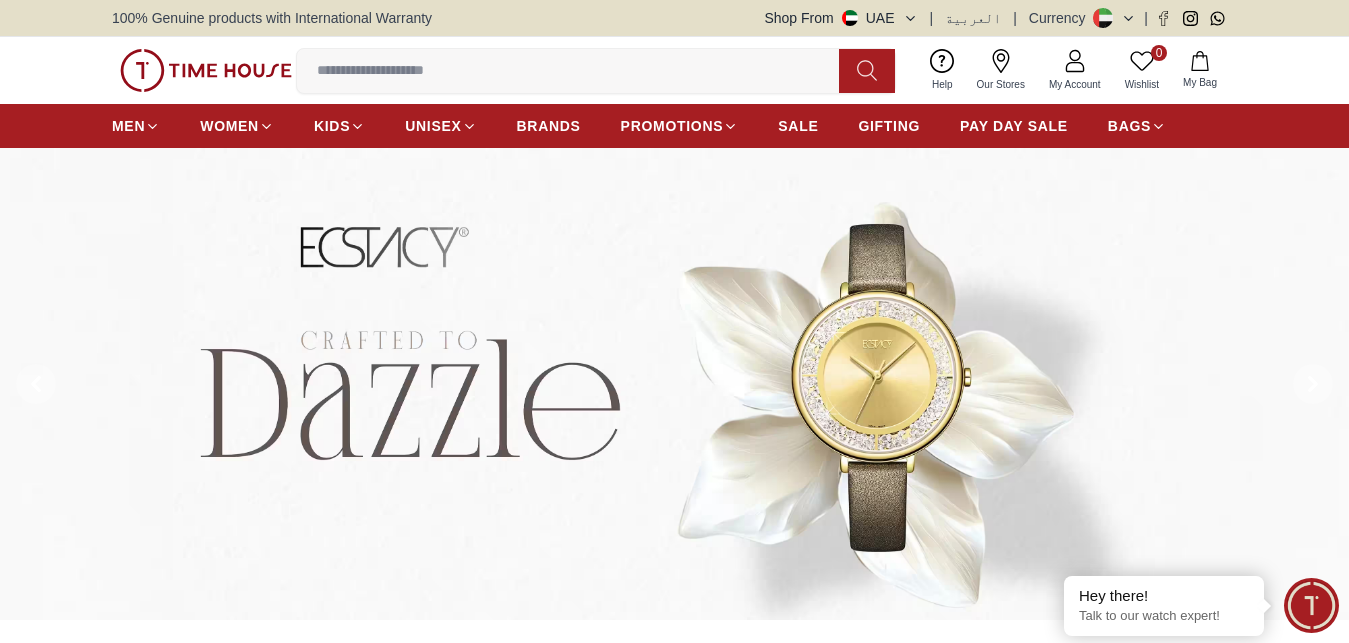 scroll, scrollTop: 0, scrollLeft: 0, axis: both 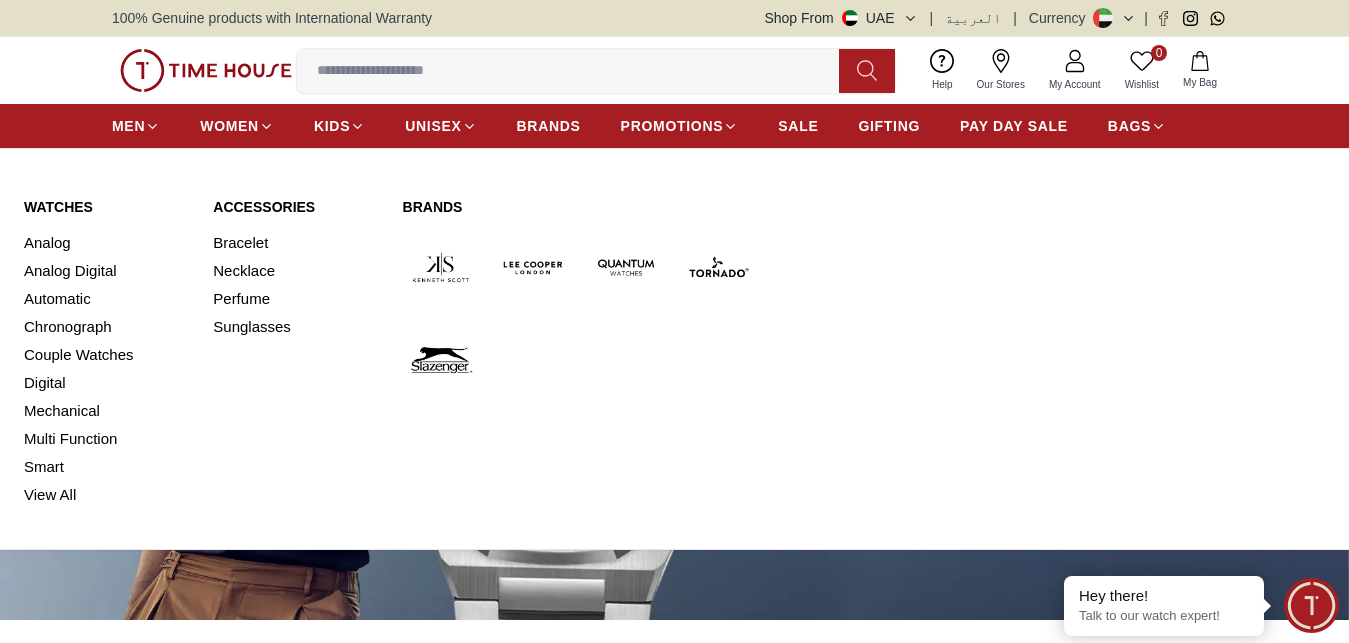 click on "Watches" at bounding box center (106, 207) 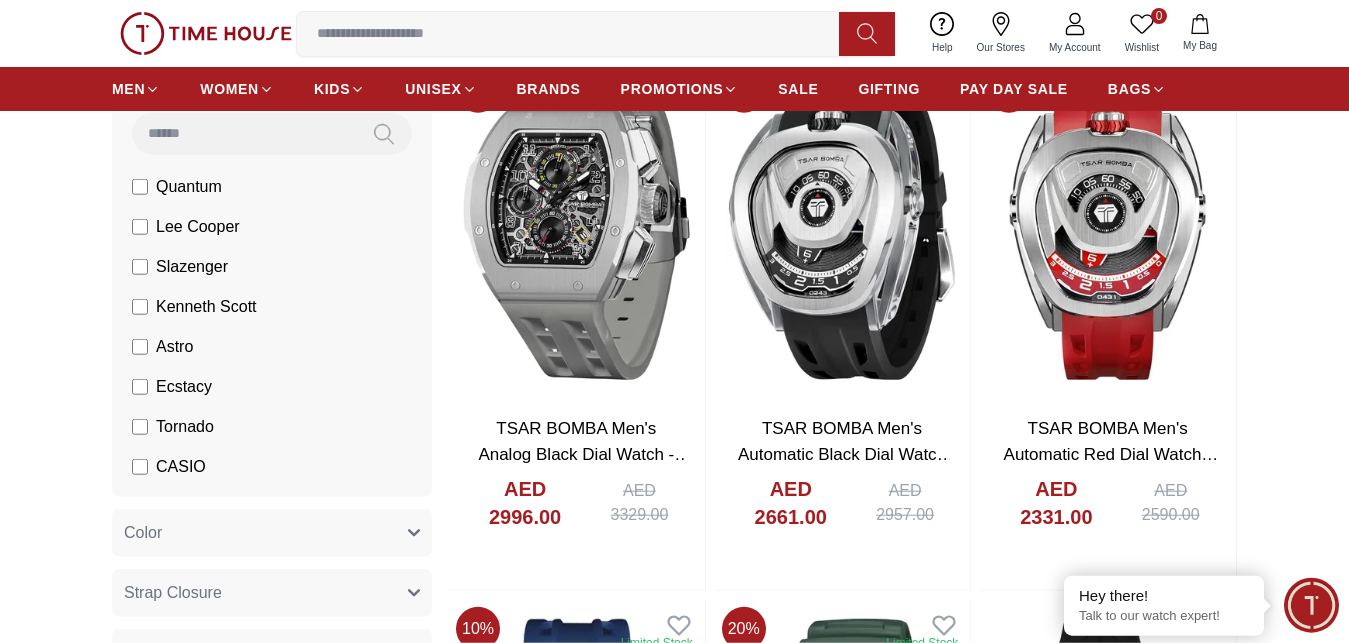 scroll, scrollTop: 204, scrollLeft: 0, axis: vertical 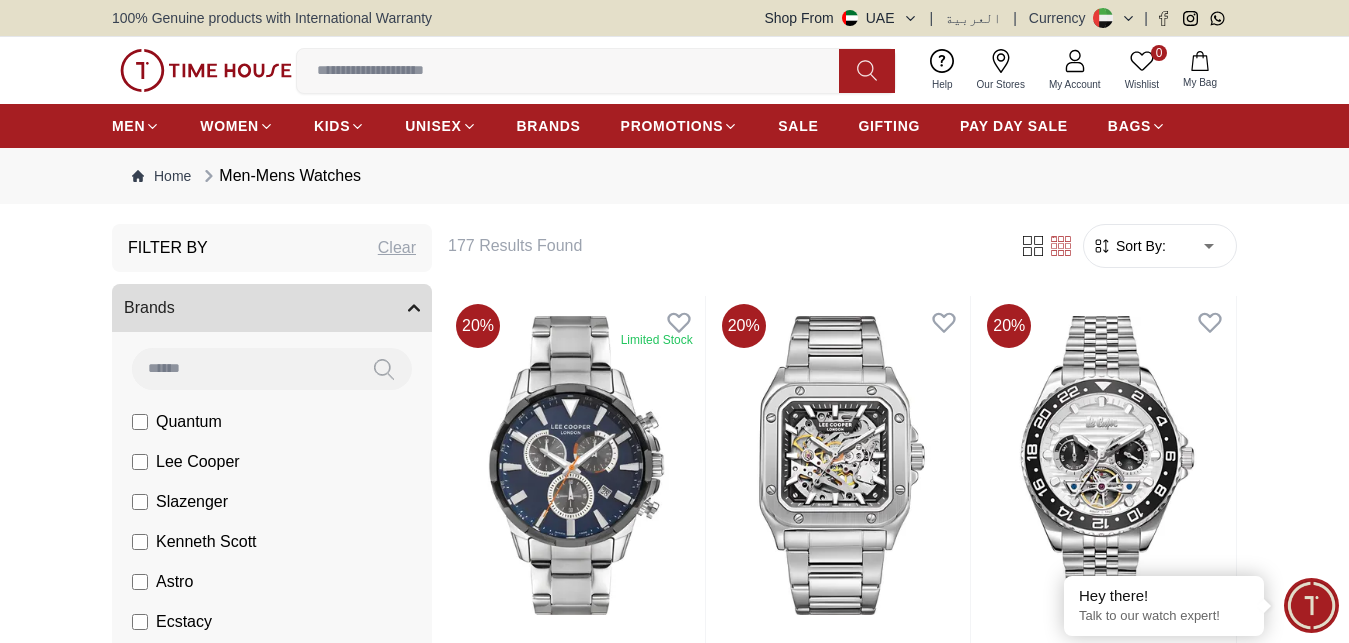 click on "100% Genuine products with International Warranty Shop From UAE | العربية |     Currency    | 0 Wishlist My Bag Help Our Stores My Account 0 Wishlist My Bag MEN WOMEN KIDS UNISEX BRANDS PROMOTIONS SALE GIFTING PAY DAY SALE BAGS Home Men-Mens Watches    Filter By Clear Brands Quantum Lee Cooper Slazenger Kenneth Scott Astro Ecstacy Tornado CASIO CITIZEN GUESS ORIENT Police Ducati CERRUTI 1881 G-Shock Tsar Bomba Ciga Design Color Black Green Blue Red Dark Blue Silver Silver / Black Orange Rose Gold Grey White White / Rose Gold Silver / Silver Dark Blue / Silver Silver / Gold Silver / Rose Gold Black / Black Black / Silver Black / Rose Gold Gold Yellow Brown White / Silver Light Blue Black /Rose Gold Black /Grey Black /Red Black /Black Black / Rose Gold / Black Rose Gold / Black Rose Gold / Black / Black Pink Green /Silver Purple Silver Silver Silver / Blue Green / Green Blue / Black Blue / Blue Titanum Navy Blue Military Green Blue / Silver Champagne White / Gold White / Gold  Black  Ivory 10" at bounding box center (674, 2328) 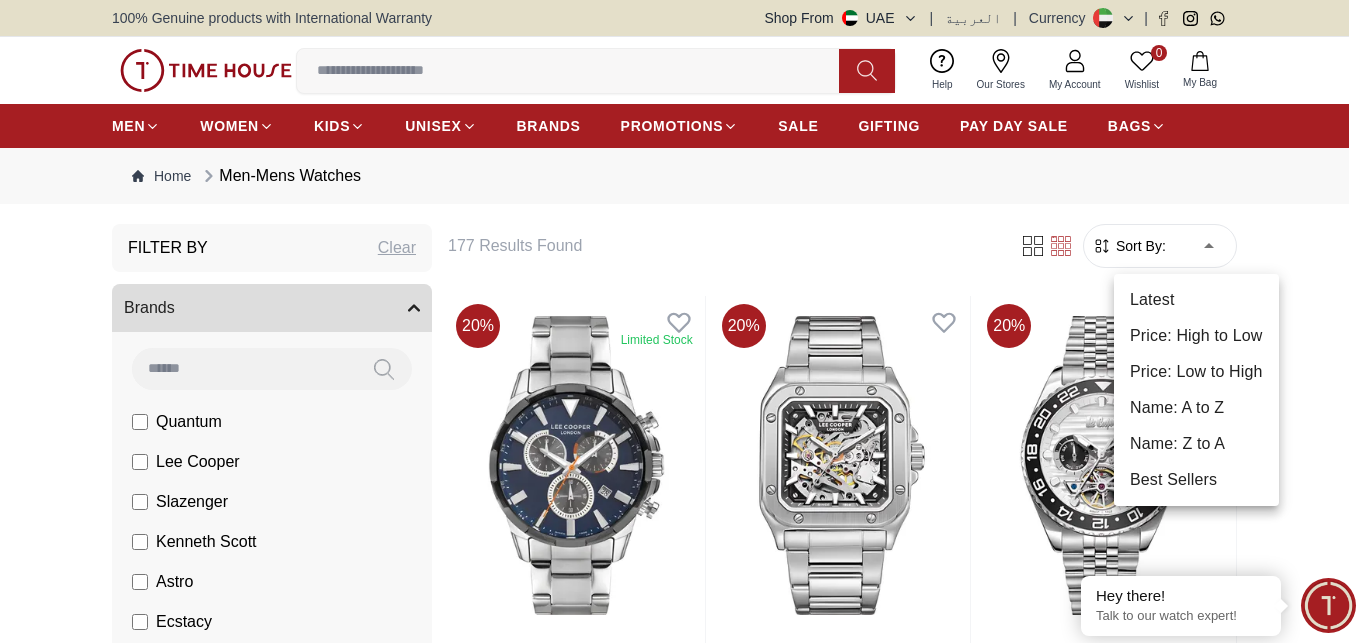 click on "Price: Low to High" at bounding box center (1196, 372) 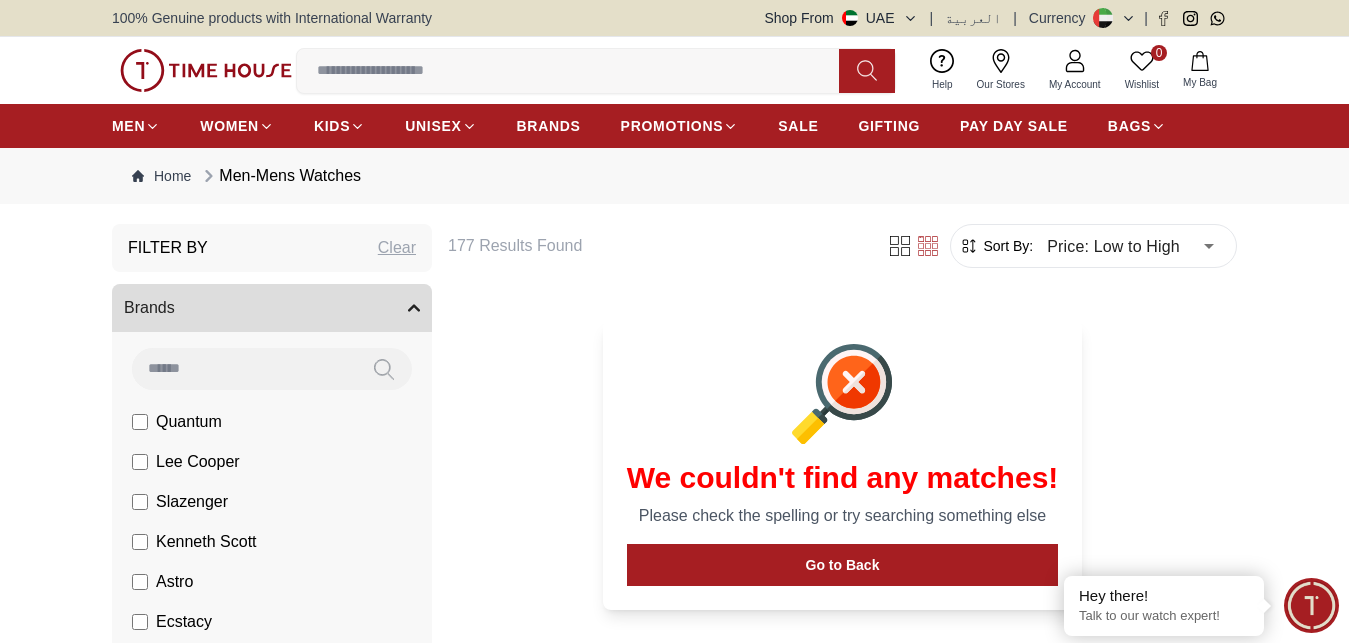 type on "*" 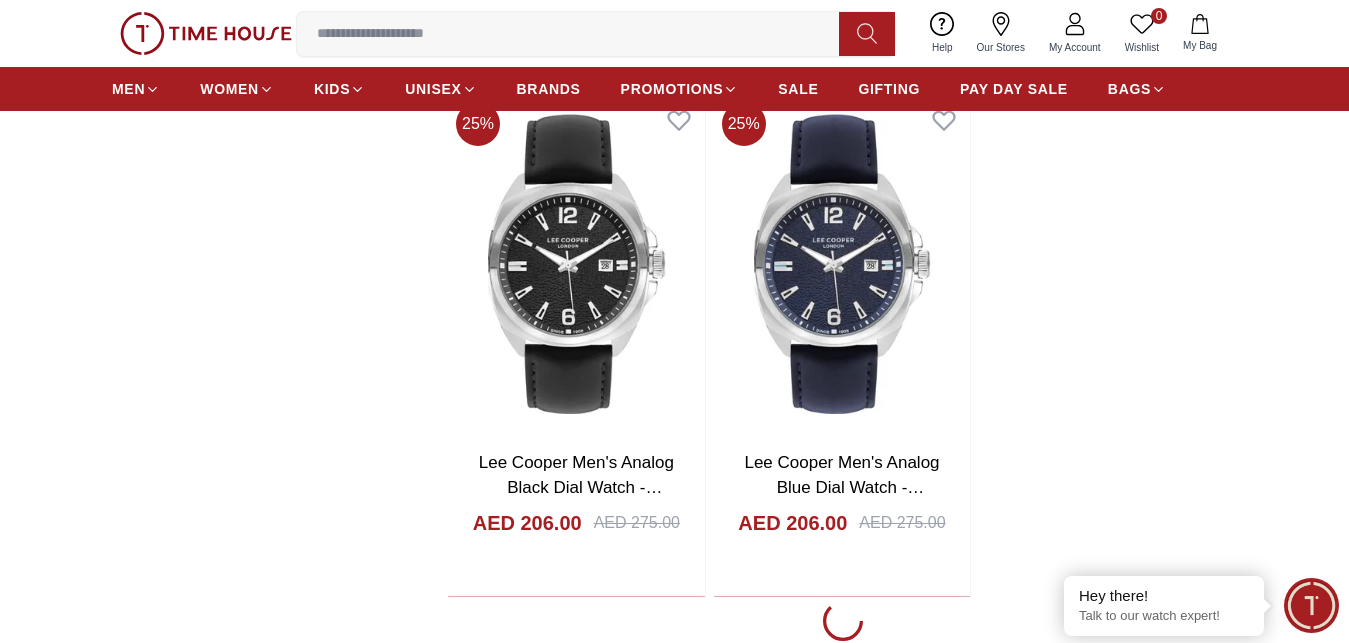 scroll, scrollTop: 3366, scrollLeft: 0, axis: vertical 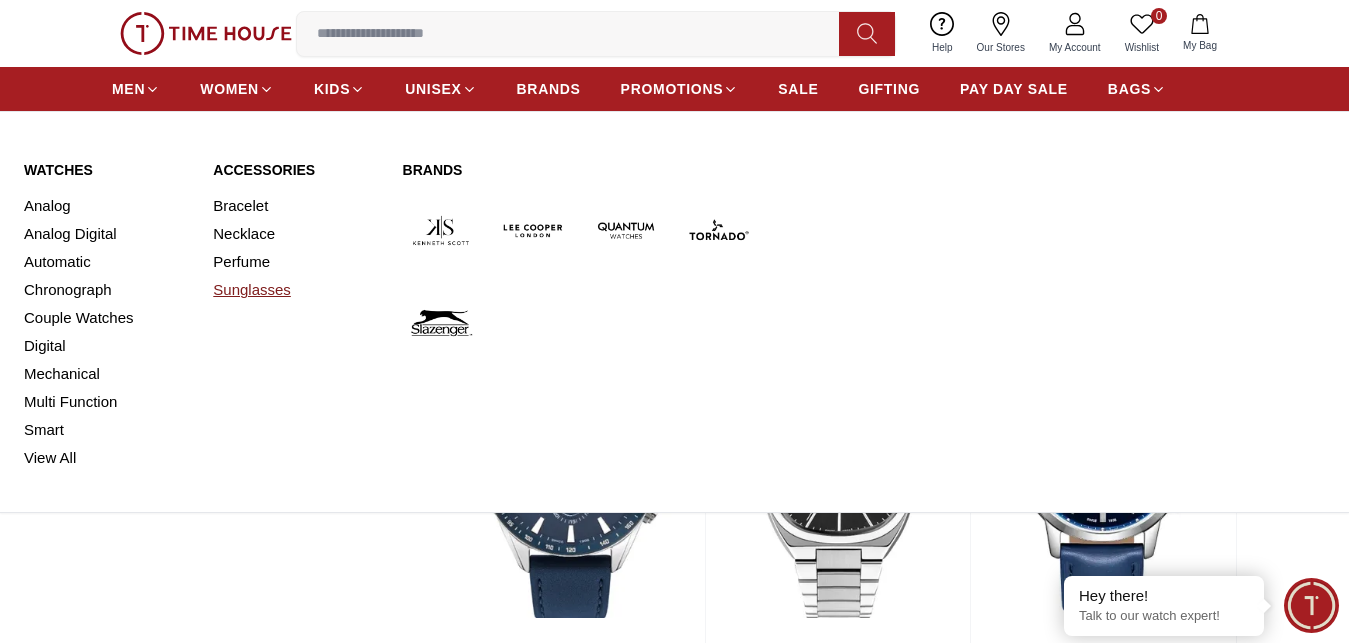 click on "Sunglasses" at bounding box center [295, 290] 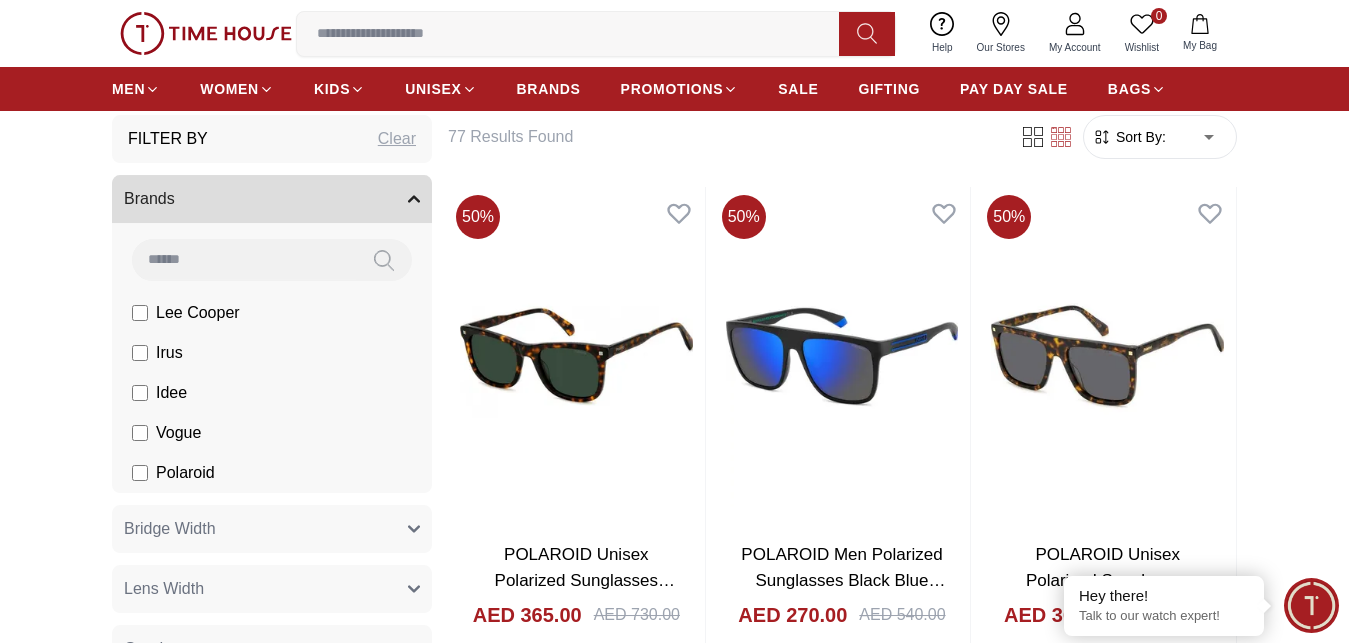 scroll, scrollTop: 0, scrollLeft: 0, axis: both 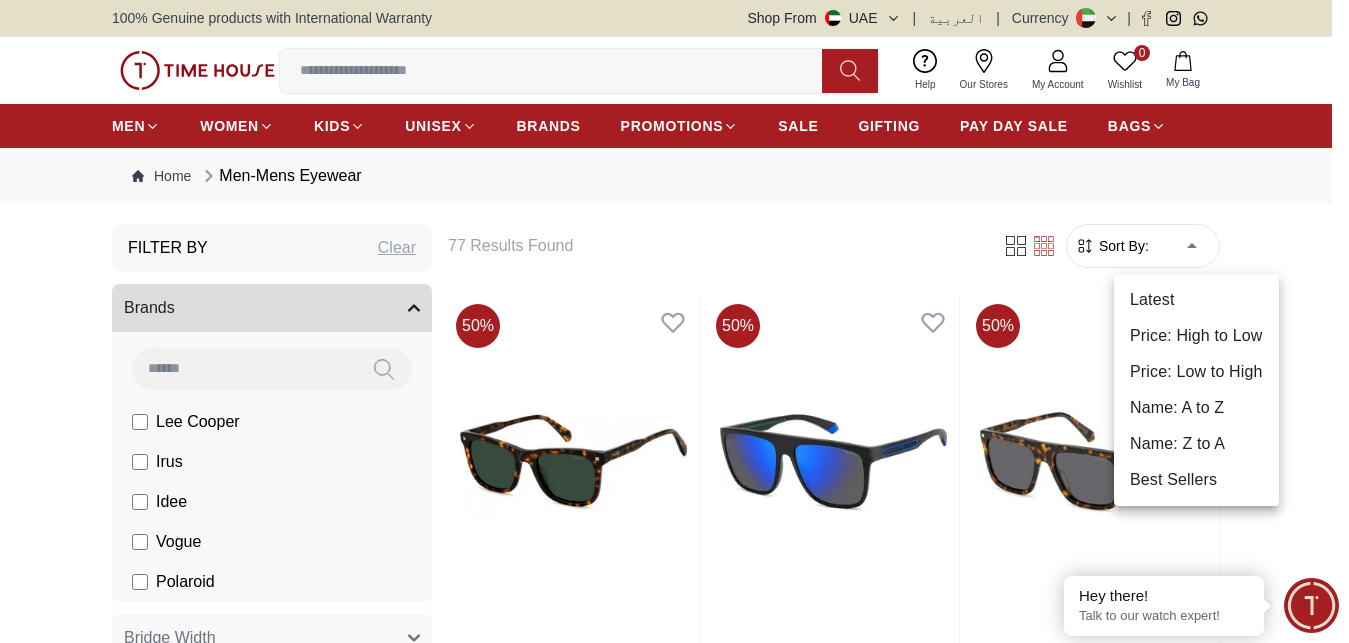 click on "100% Genuine products with International Warranty Shop From UAE | العربية |     Currency    | 0 Wishlist My Bag Help Our Stores My Account 0 Wishlist My Bag MEN WOMEN KIDS UNISEX BRANDS PROMOTIONS SALE GIFTING PAY DAY SALE BAGS Home Men-Mens Eyewear    Filter By Clear Brands Lee Cooper Irus Idee Vogue Polaroid Bridge Width 19 mm Lens Width 55 mm Gender Men Unisex Discount 10 % Or More 20 % Or More 30 % Or More 40 % Or More 50 % Or More Price 1 1000 AED 1.00 - AED 1000.00 Filter 77   Results Found Sort By: ​ ****** ​ 50 % POLAROID Unisex Polarized Sunglasses Tortoise Brown Green Gradient Lens-PLD4167/S/X086UC AED 365.00 AED 730.00 Add to cart Add to cart 50 % POLAROID Men Polarized Sunglasses Black Blue Mirror Lens-PLD2162SOVK5X AED 270.00 AED 540.00 Add to cart Add to cart 50 % POLAROID Unisex Polarized Sunglasses Tortoise Brown Grey Gradient Lens-PLD4164/S/X086M9 AED 365.00 AED 730.00 Add to cart Add to cart 50 % AED 365.00 AED 730.00 Add to cart Add to cart 50 % AED 410.00 AED 820.00" at bounding box center [674, 2316] 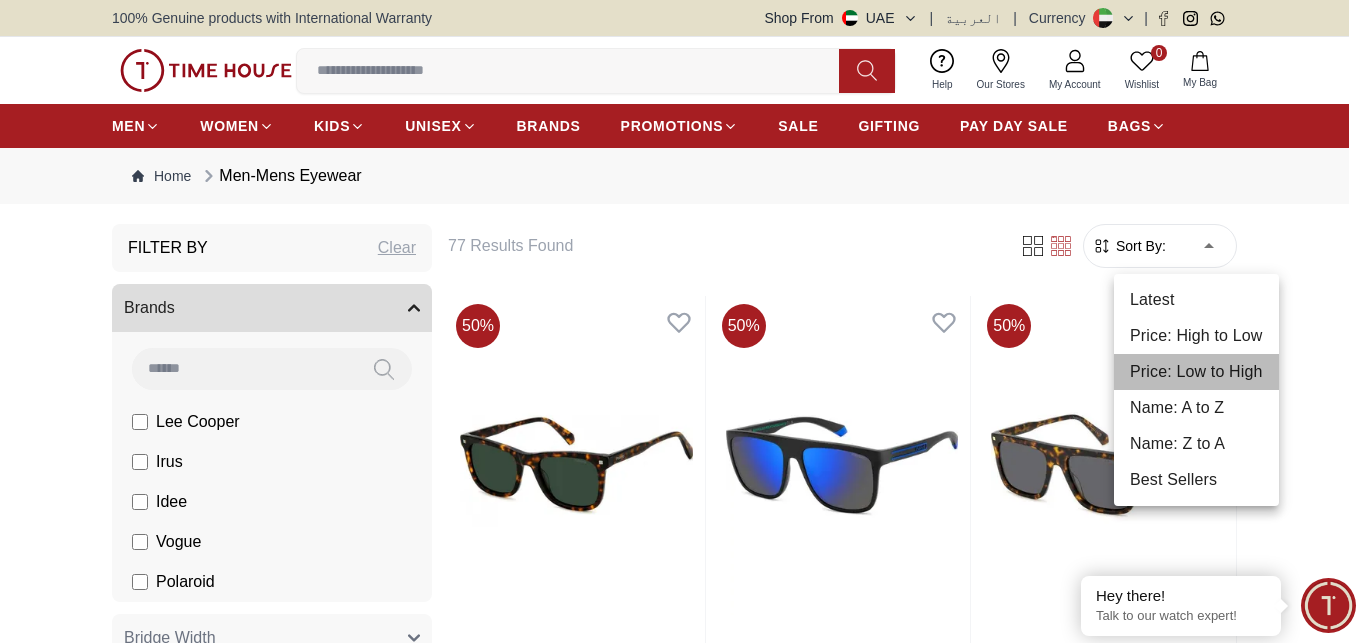 click on "Price: Low to High" at bounding box center [1196, 372] 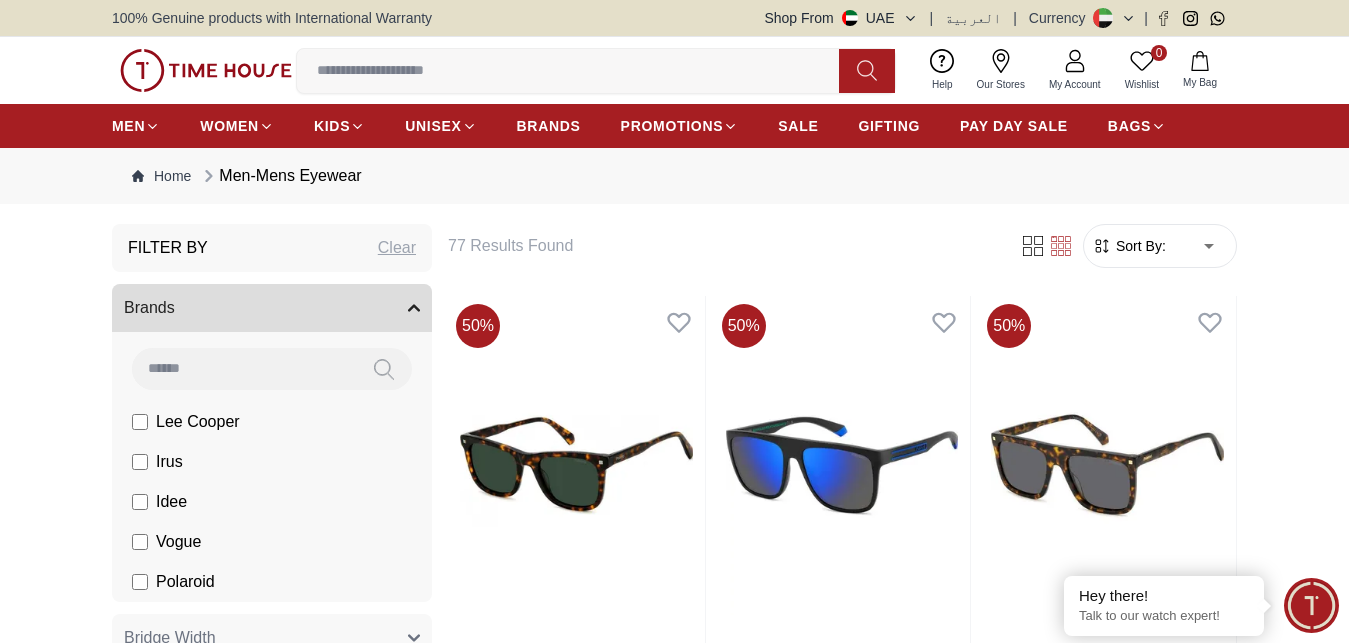 type on "*" 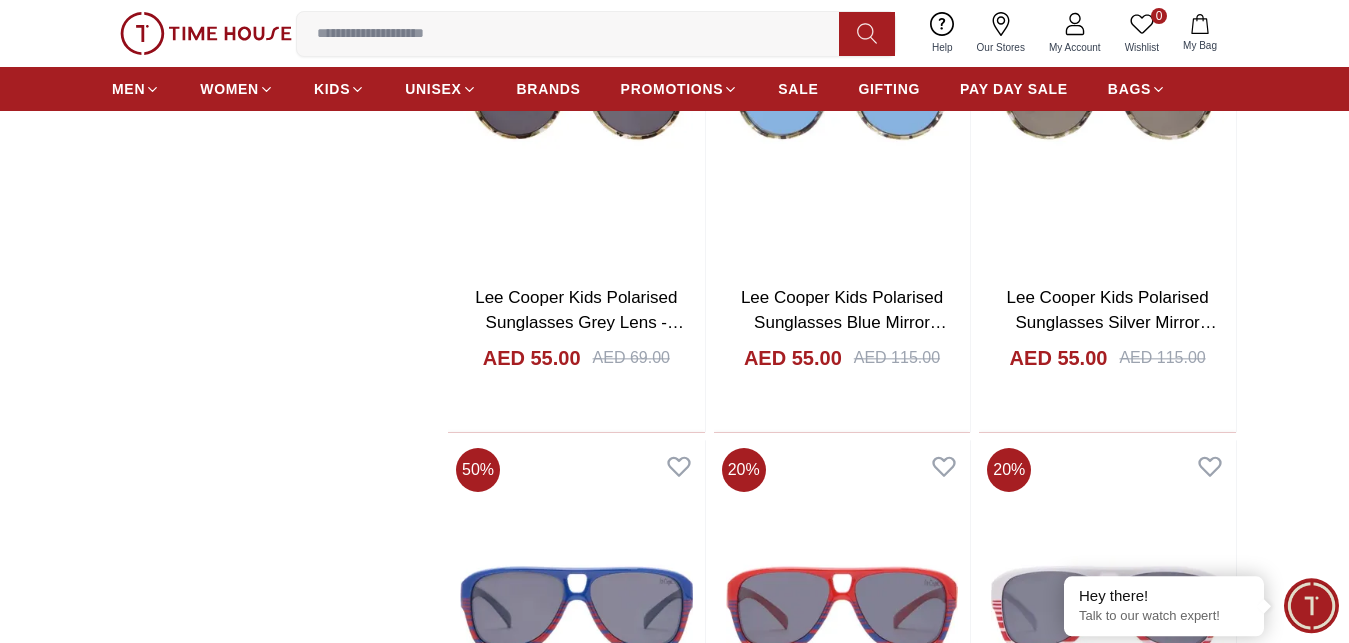 scroll, scrollTop: 2550, scrollLeft: 0, axis: vertical 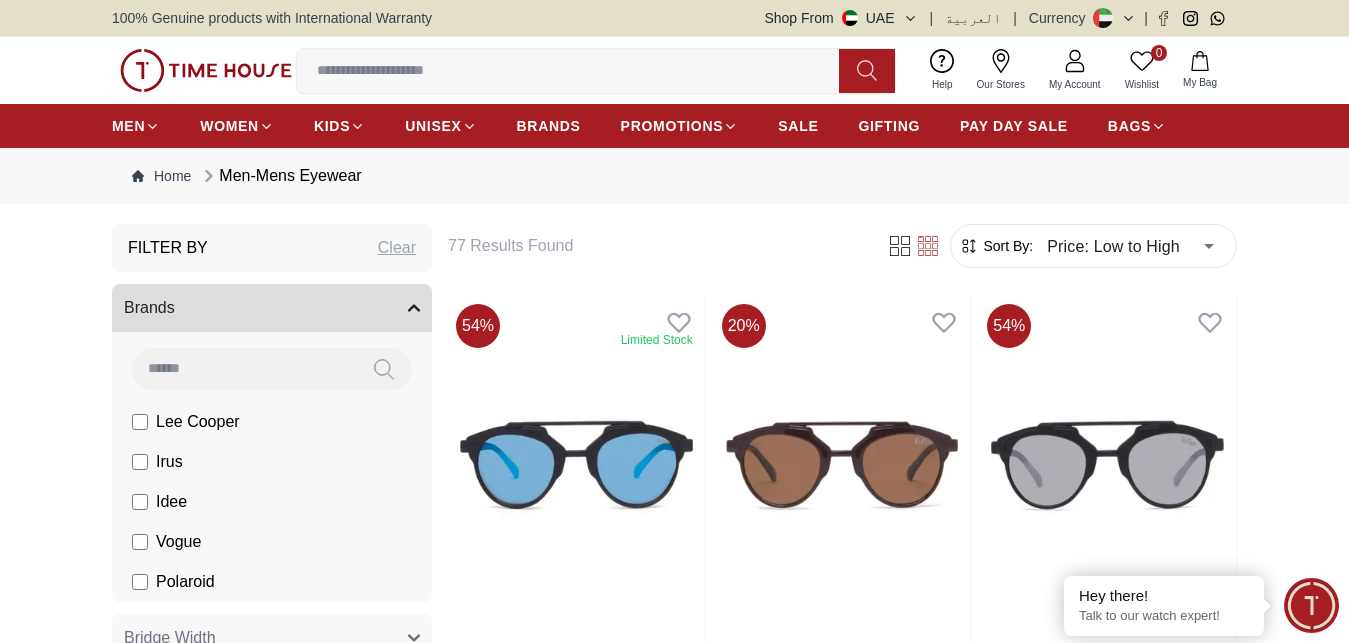 click on "My Account" at bounding box center [1075, 70] 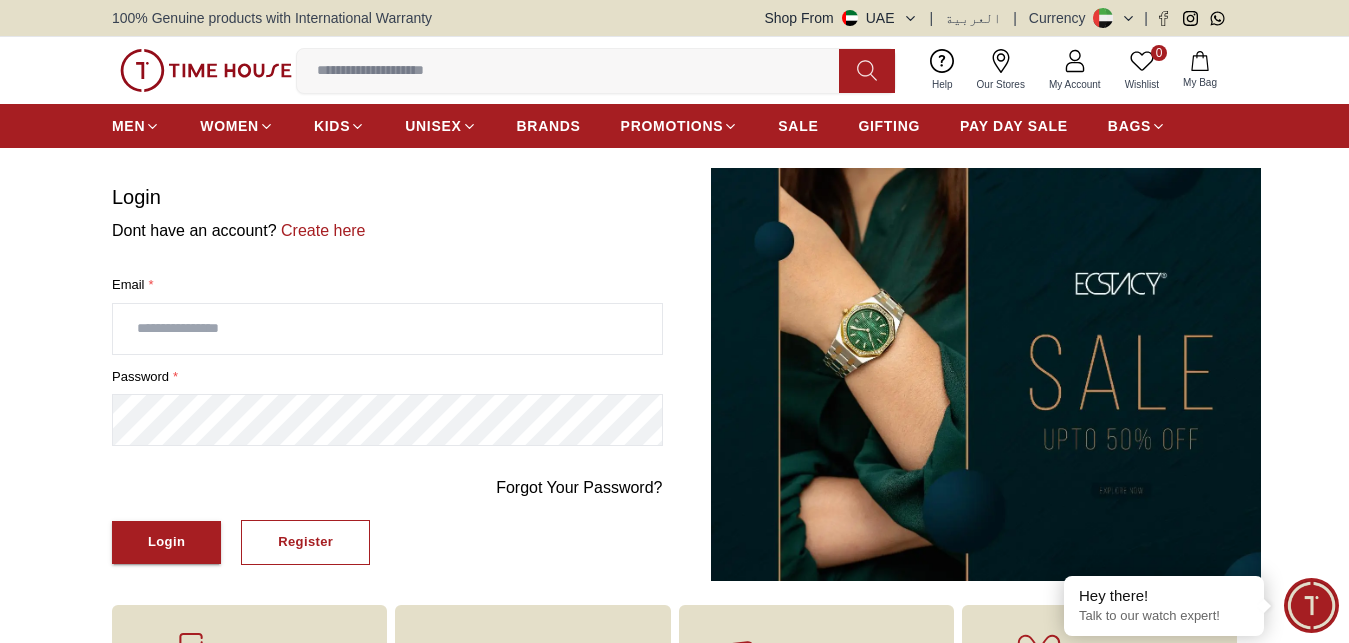 click at bounding box center (387, 329) 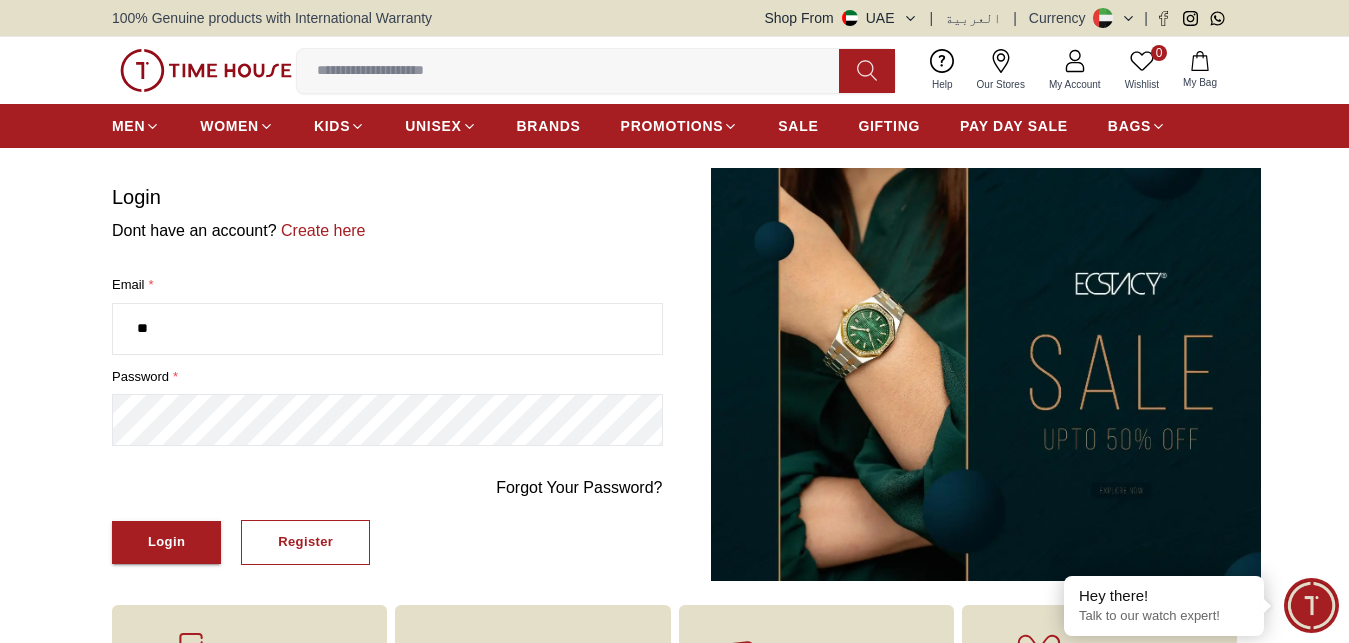 type on "*" 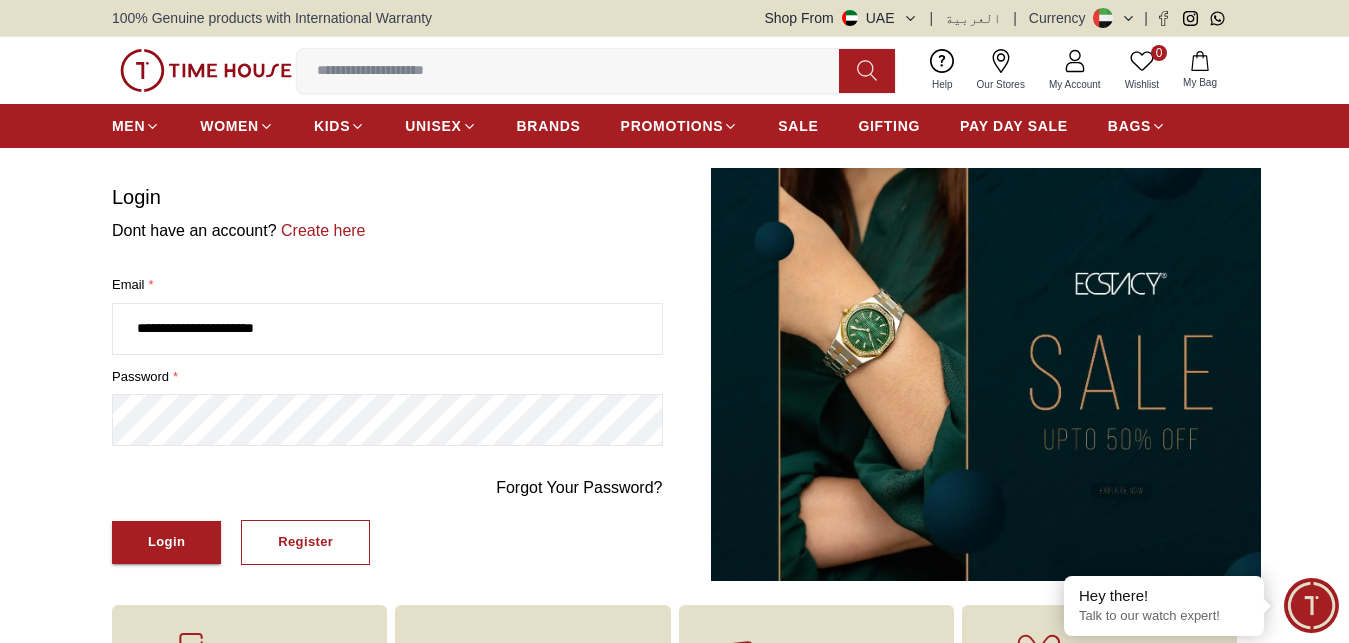 type on "**********" 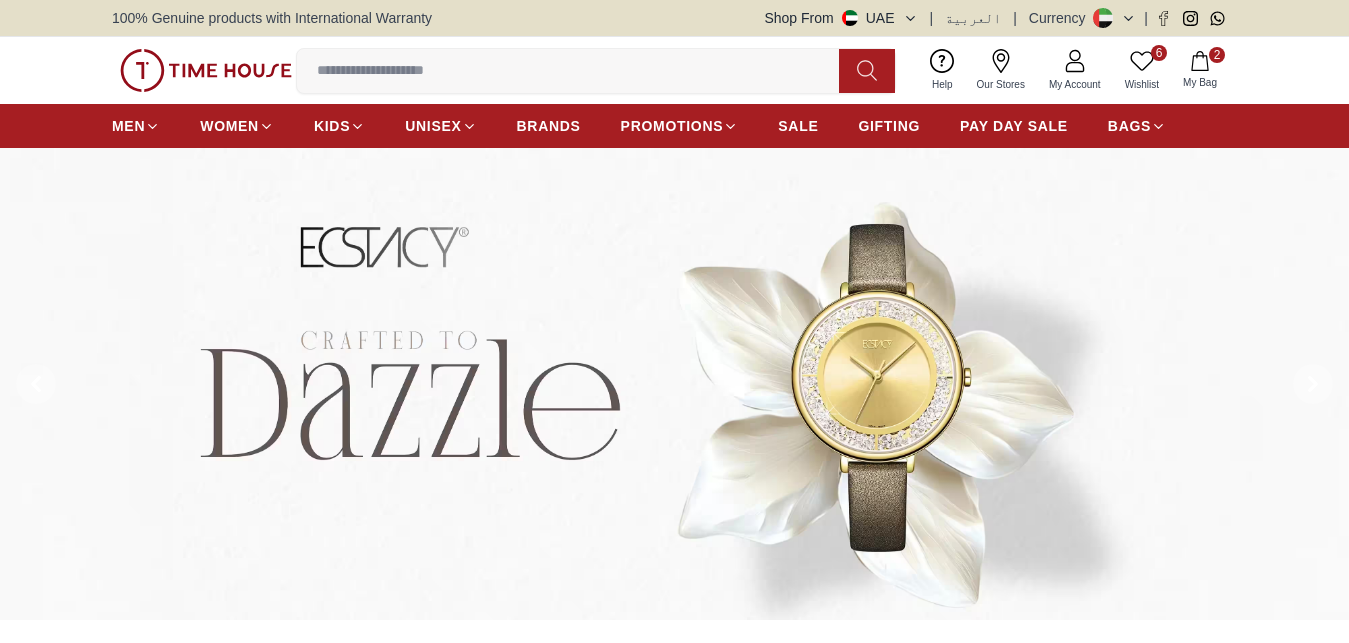 scroll, scrollTop: 0, scrollLeft: 0, axis: both 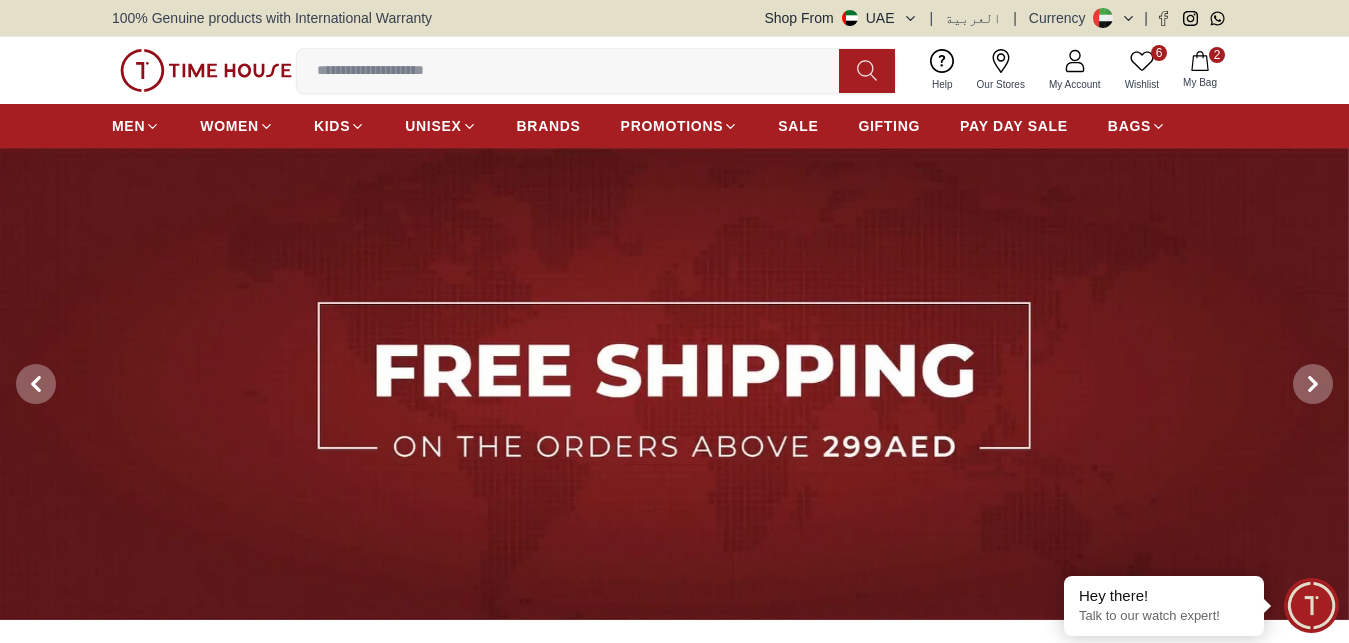 click 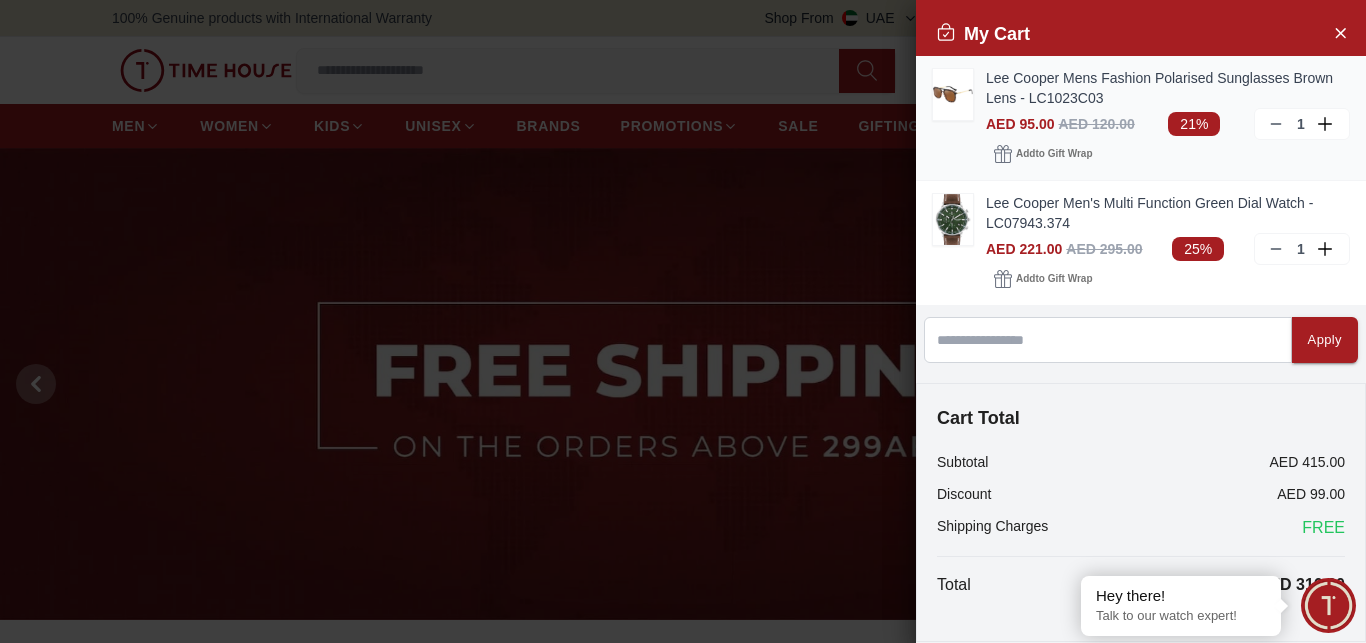 click on "Lee Cooper Mens Fashion Polarised Sunglasses Brown Lens - LC1023C03" at bounding box center [1168, 88] 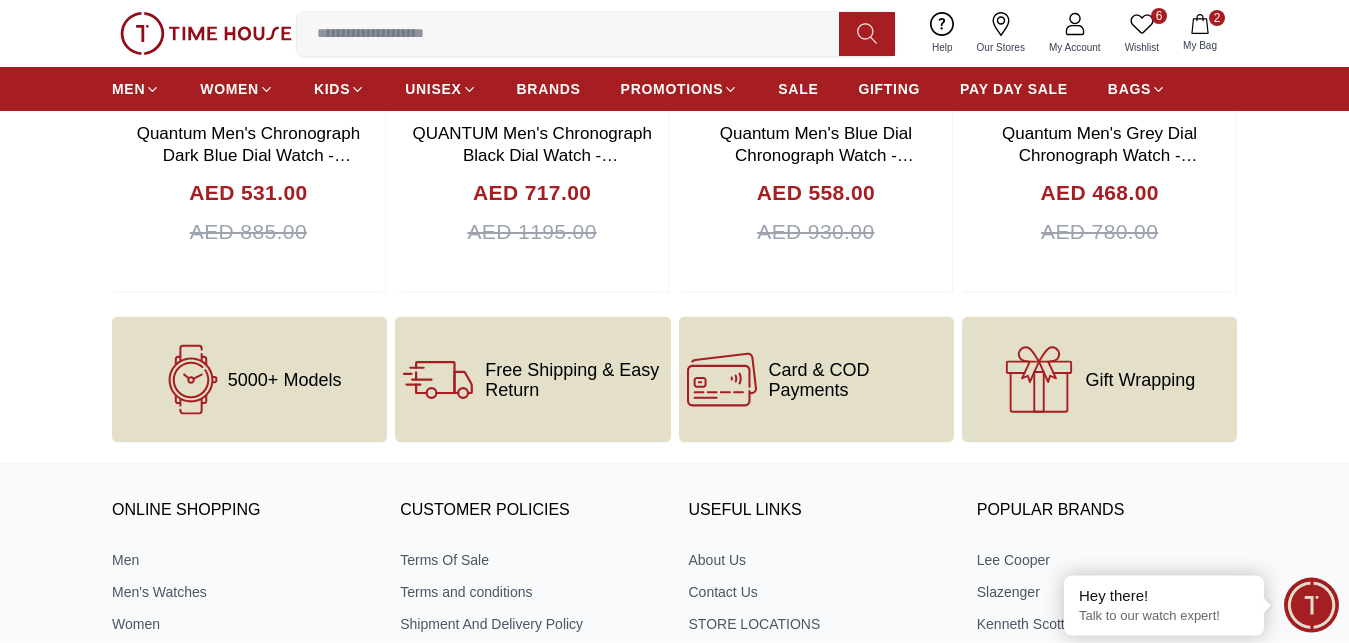 scroll, scrollTop: 1938, scrollLeft: 0, axis: vertical 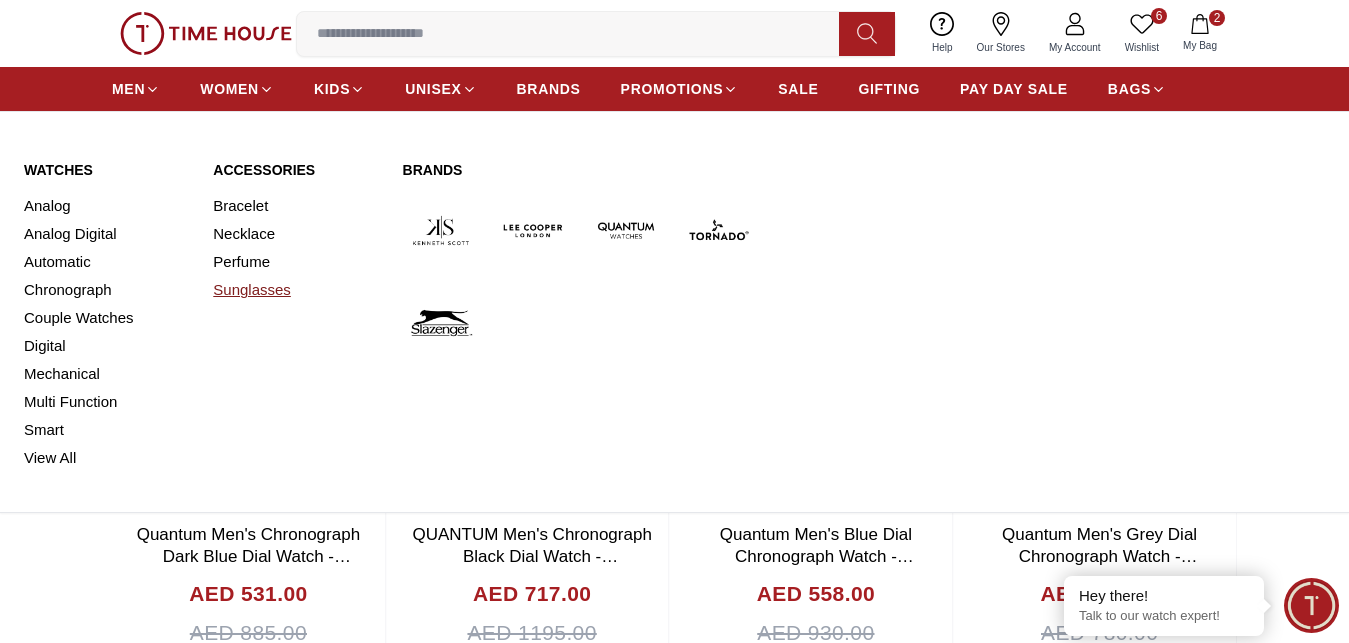 click on "Sunglasses" at bounding box center [295, 290] 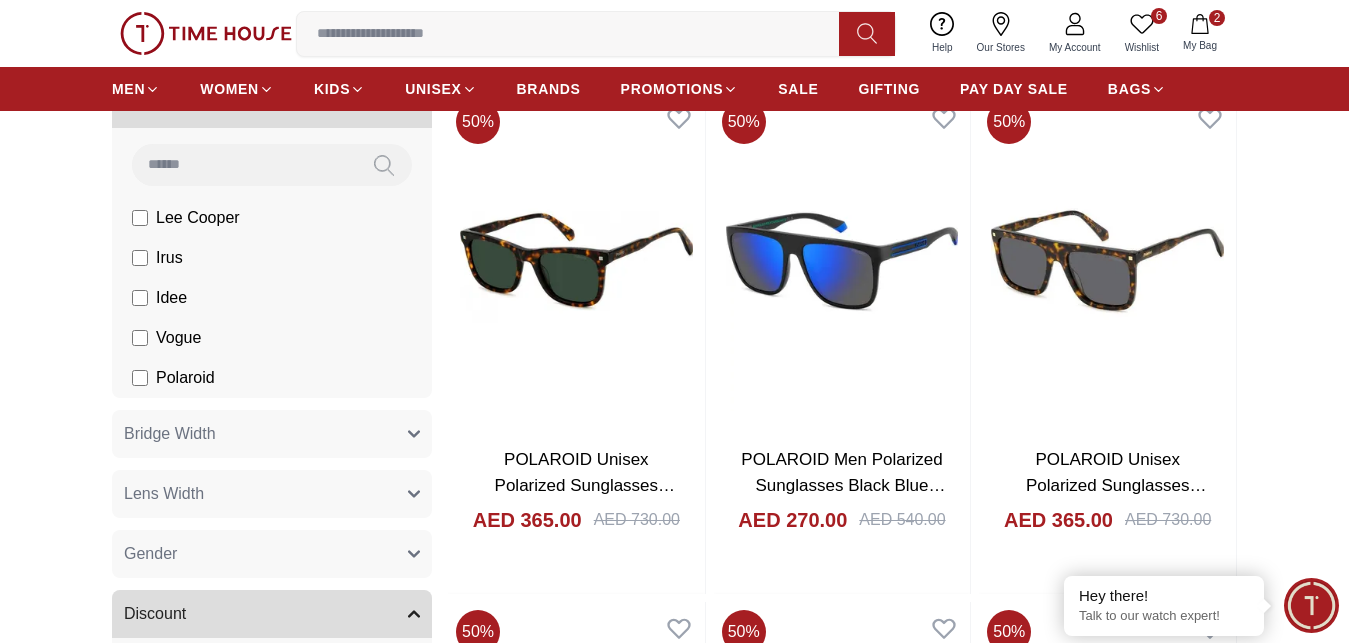 scroll, scrollTop: 0, scrollLeft: 0, axis: both 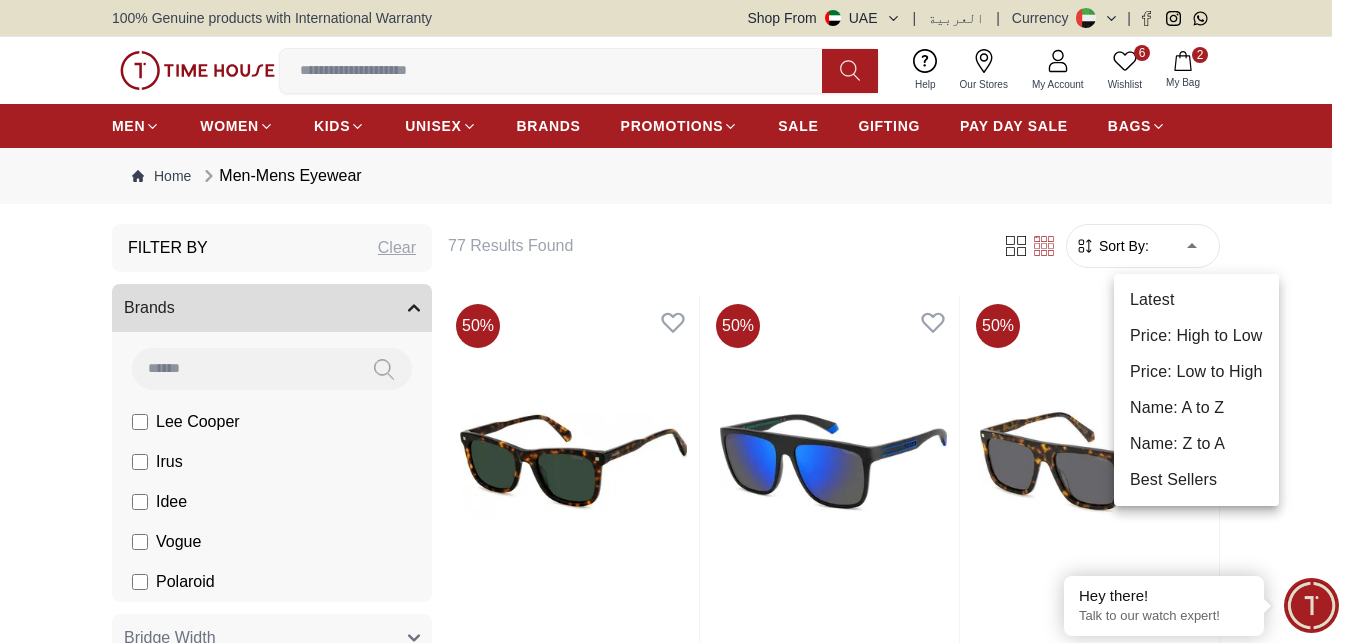 click on "100% Genuine products with International Warranty Shop From UAE | العربية |     Currency    | 6 Wishlist 2 My Bag Help Our Stores My Account 6 Wishlist 2 My Bag MEN WOMEN KIDS UNISEX BRANDS PROMOTIONS SALE GIFTING PAY DAY SALE BAGS Home Men-Mens Eyewear    Filter By Clear Brands Lee Cooper Irus Idee Vogue Polaroid Bridge Width 19 mm Lens Width 55 mm Gender Men Unisex Discount 10 % Or More 20 % Or More 30 % Or More 40 % Or More 50 % Or More Price 1 1000 AED 1.00 - AED 1000.00 Filter 77   Results Found Sort By: ​ ****** ​ 50 % POLAROID Unisex Polarized Sunglasses Tortoise Brown Green Gradient Lens-PLD4167/S/X086UC AED 365.00 AED 730.00 Add to cart Add to cart 50 % POLAROID Men Polarized Sunglasses Black Blue Mirror Lens-PLD2162SOVK5X AED 270.00 AED 540.00 Add to cart Add to cart 50 % POLAROID Unisex Polarized Sunglasses Tortoise Brown Grey Gradient Lens-PLD4164/S/X086M9 AED 365.00 AED 730.00 Add to cart Add to cart 50 % AED 365.00 AED 730.00 Add to cart Add to cart 50 % AED 410.00 50 % %" at bounding box center (674, 2316) 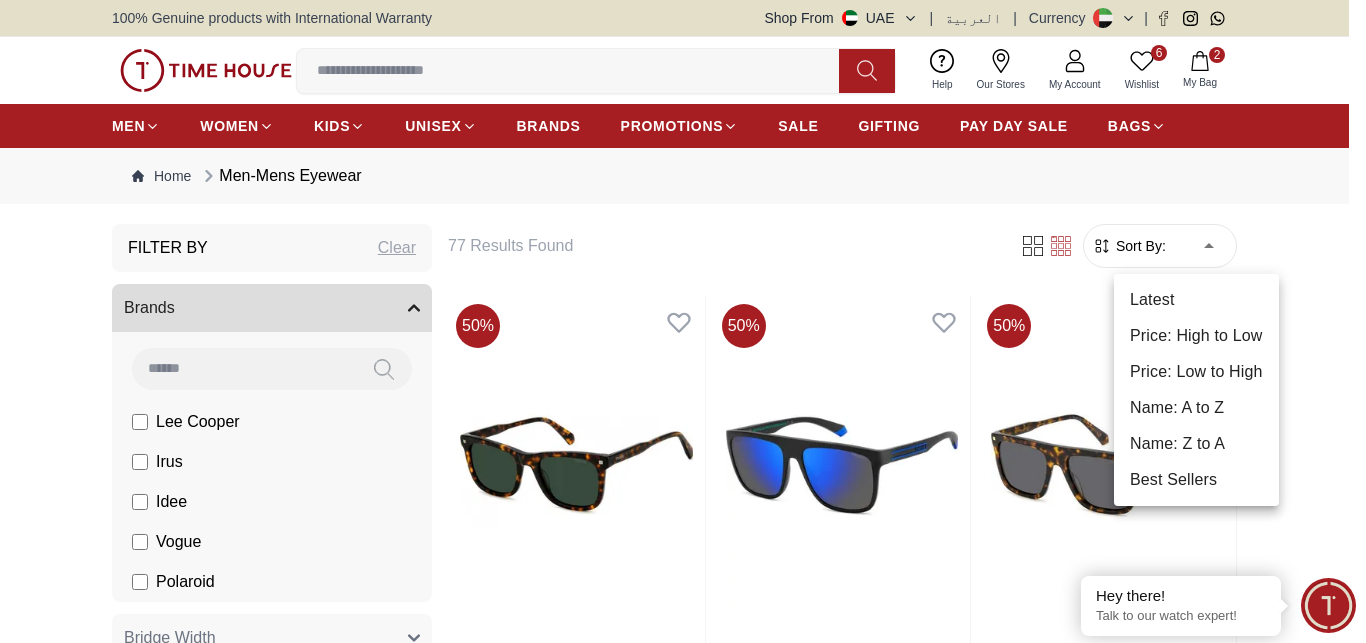 click on "Price: Low to High" at bounding box center (1196, 372) 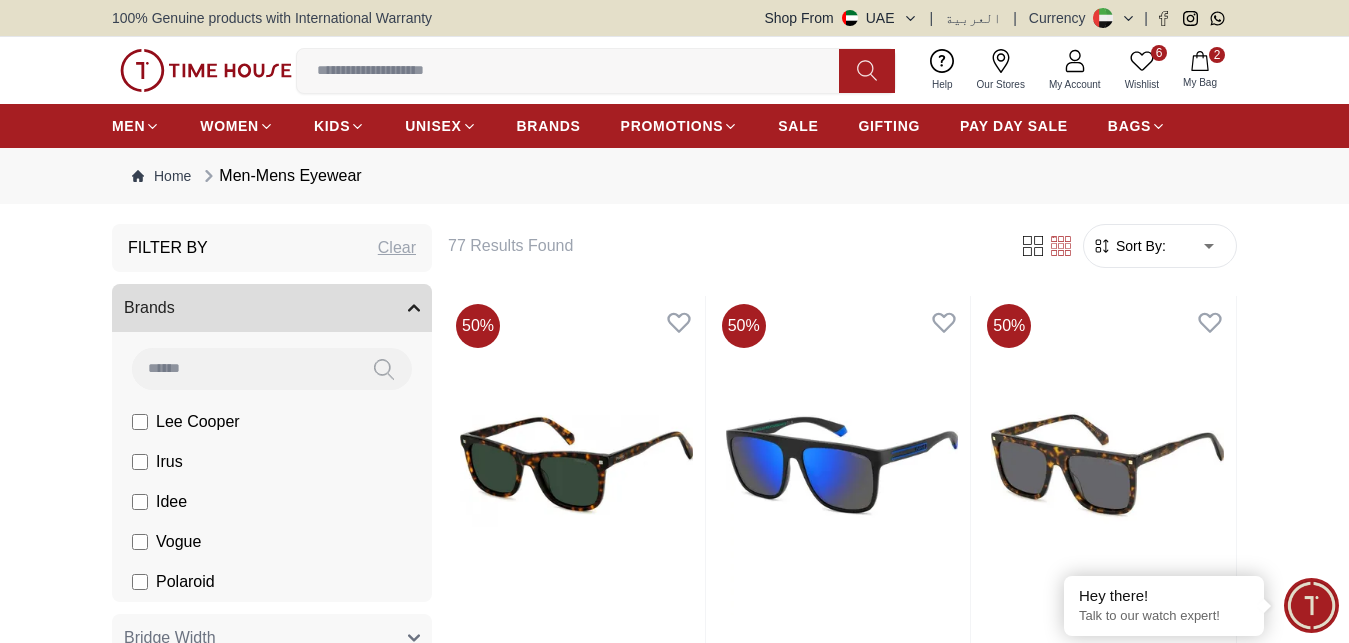 type on "*" 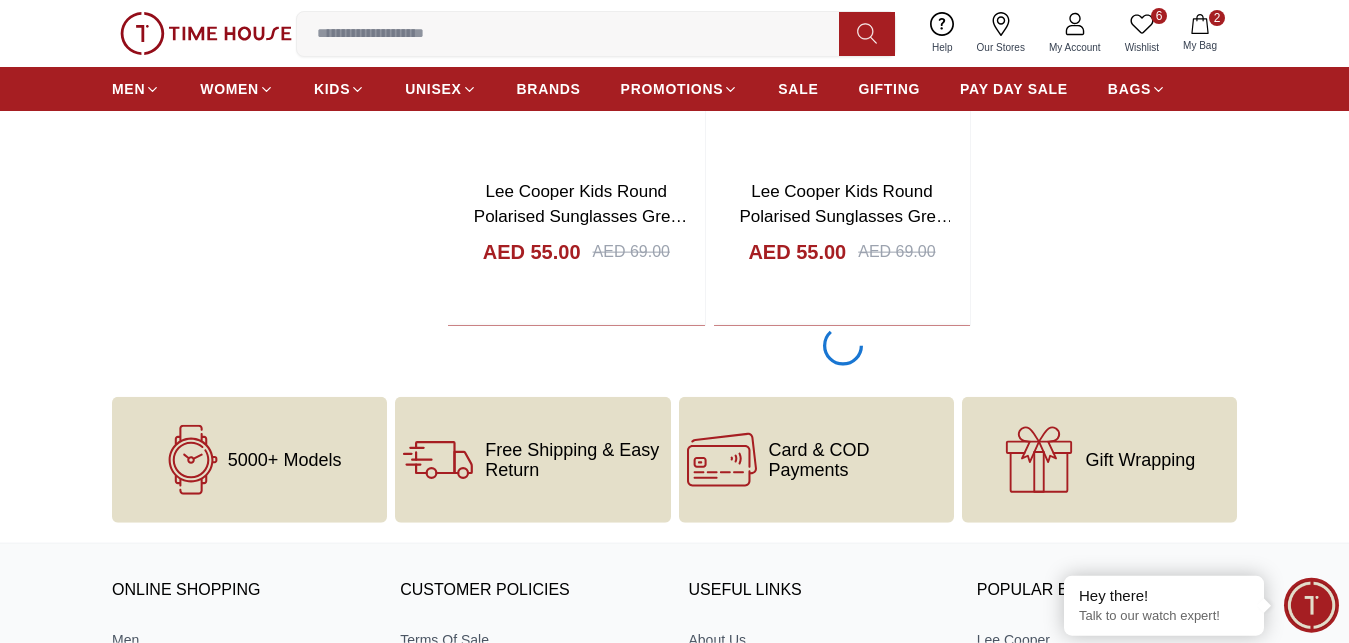 scroll, scrollTop: 3570, scrollLeft: 0, axis: vertical 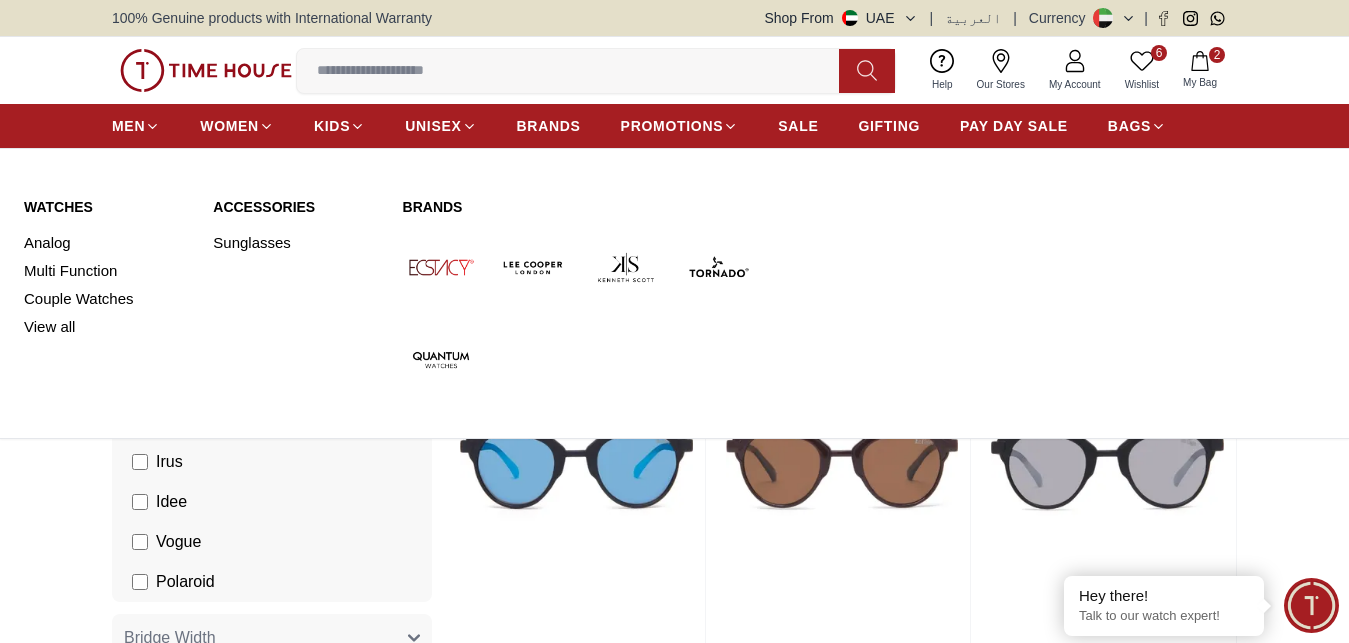 click on "Watches" at bounding box center [106, 207] 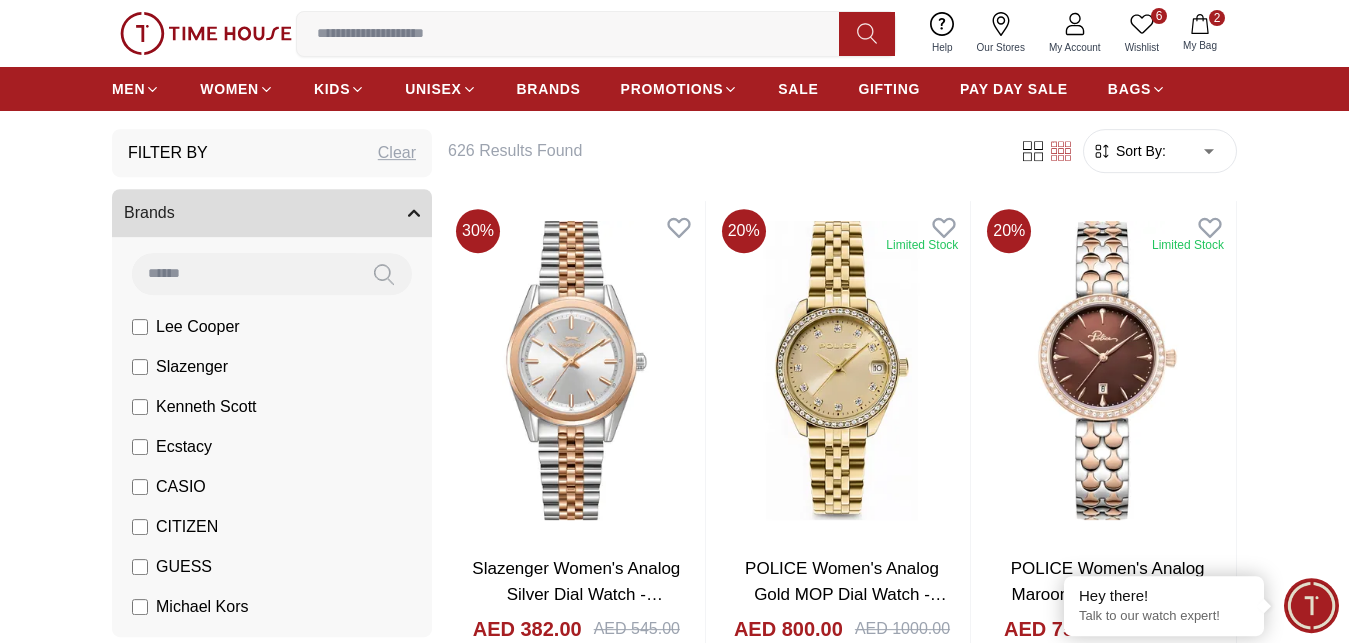 scroll, scrollTop: 0, scrollLeft: 0, axis: both 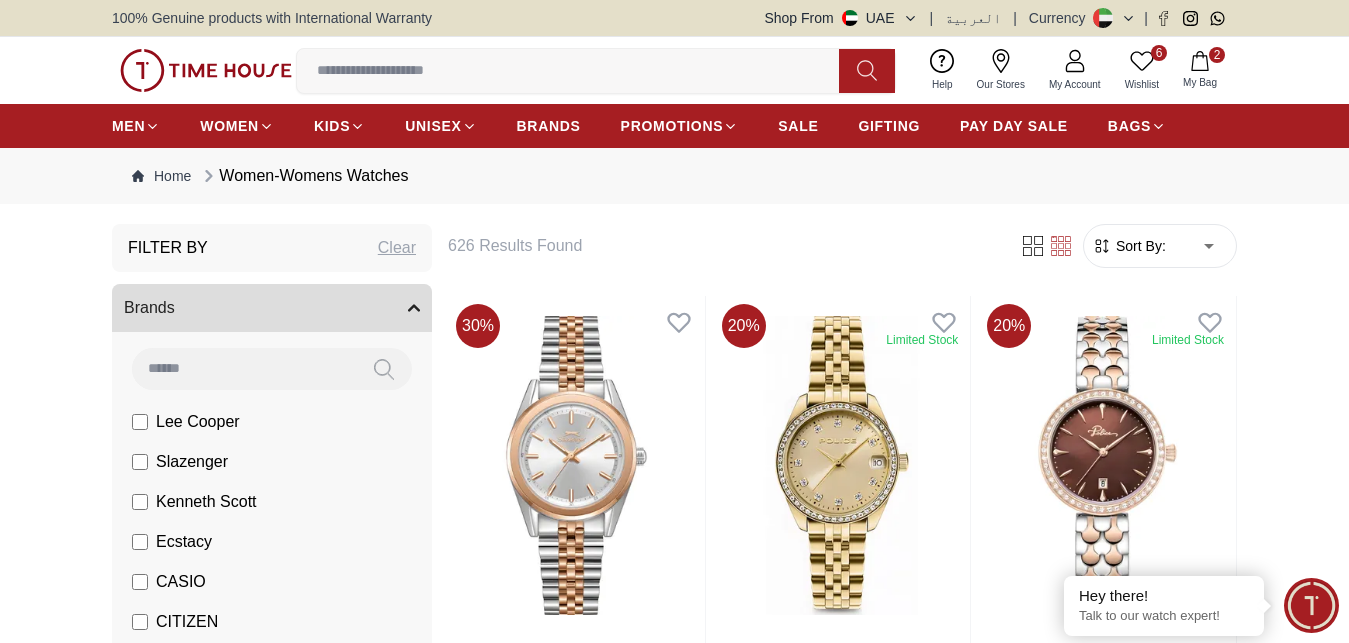 click on "100% Genuine products with International Warranty Shop From UAE | العربية |     Currency    | 6 Wishlist 2 My Bag Help Our Stores My Account 6 Wishlist 2 My Bag MEN WOMEN KIDS UNISEX BRANDS PROMOTIONS SALE GIFTING PAY DAY SALE BAGS Home Women-Womens Watches    Filter By Clear Brands Lee Cooper Slazenger Kenneth Scott Ecstacy CASIO CITIZEN GUESS Michael Kors Police G-Shock Ciga Design Color Black Green Blue Red Dark Blue Silver Rose Gold Grey White Mop White White / Rose Gold Silver / Silver Silver / Gold Silver / Rose Gold Black / Black Black / Rose Gold Gold Yellow Dark Green Brown White / Silver Light Blue Black /Grey White Mop / Silver Blue / Rose Gold Pink Purple Black  / Rose Gold Green / Green Blue / Blue Navy Blue Blue / Silver Champagne White / Gold Black  Ivory O.Green Peach Green / Silver MOP Light blue Dark green Light green Rose gold Silver / White / Rose Gold Black / Pink Beige Green Sunray  Rose Gold Sunray  Blue MOP Rose Gold MOP MOP / Rose Gold Green MOP Champagne MOP Black" at bounding box center (674, 2328) 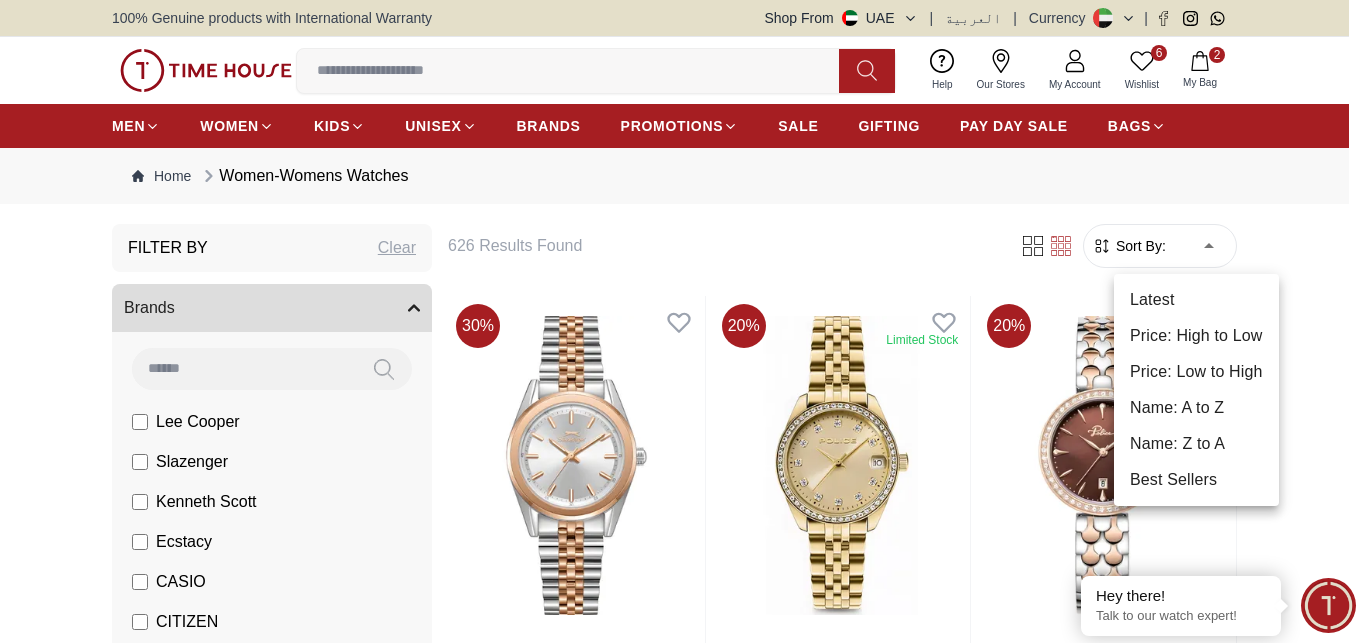 click on "Price: Low to High" at bounding box center (1196, 372) 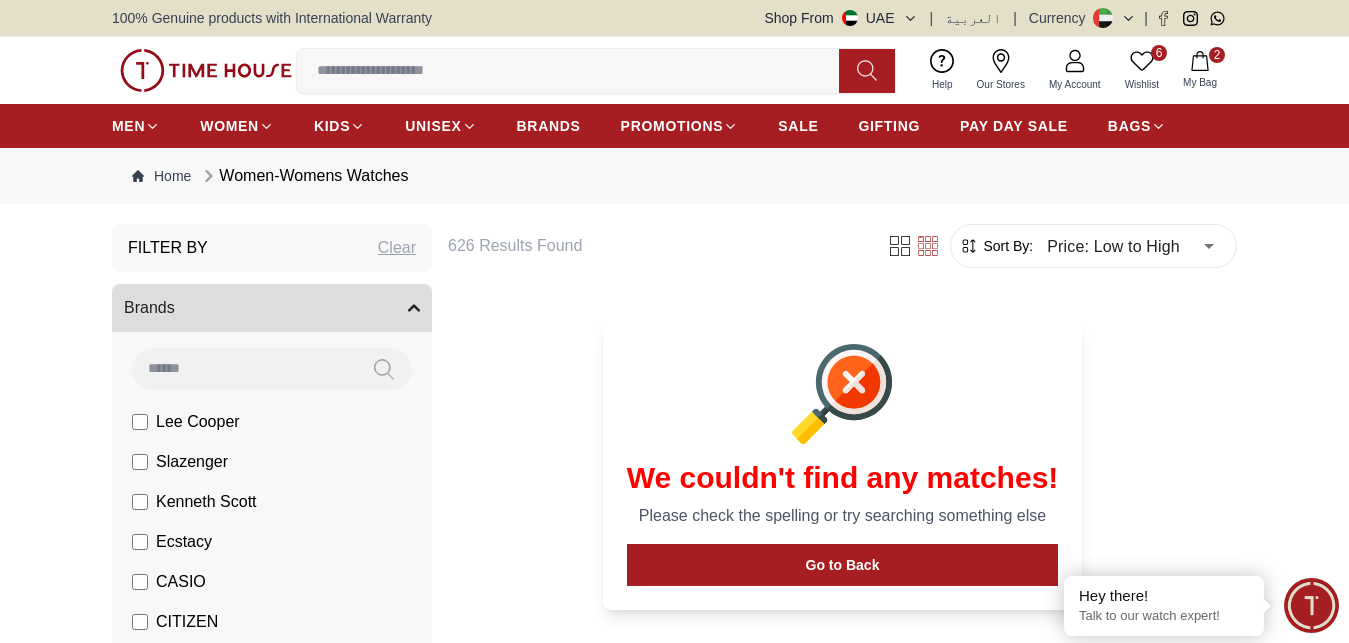 type on "*" 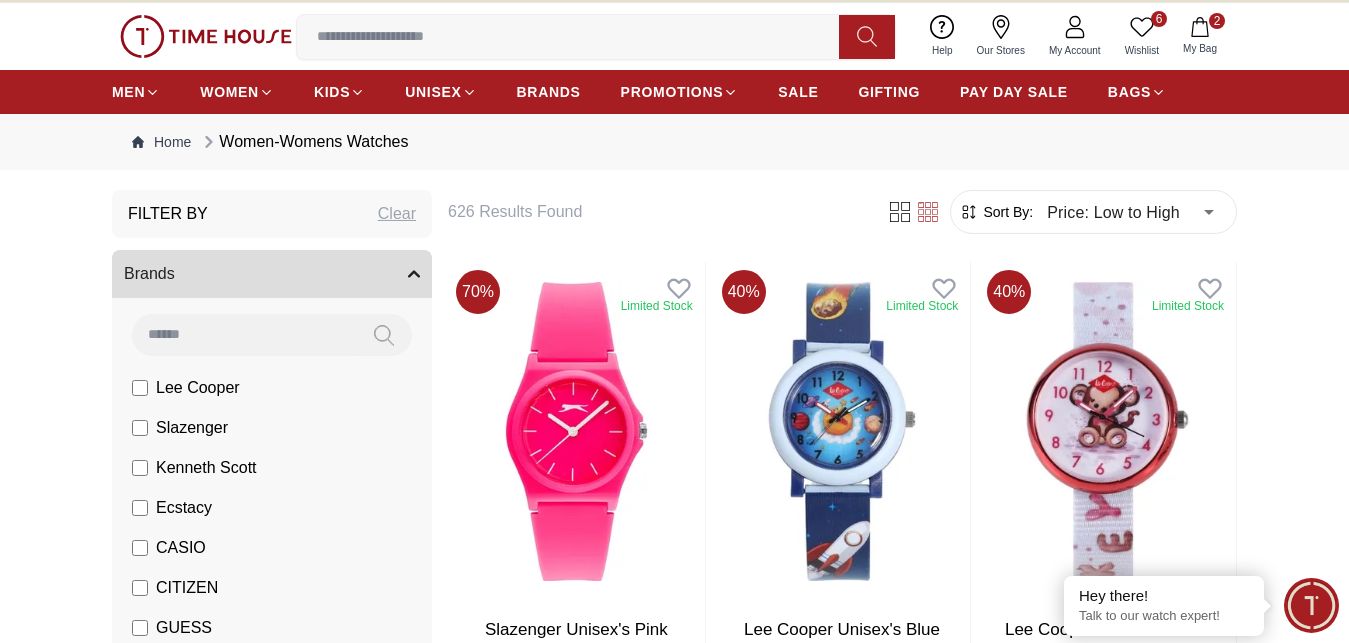scroll, scrollTop: 0, scrollLeft: 0, axis: both 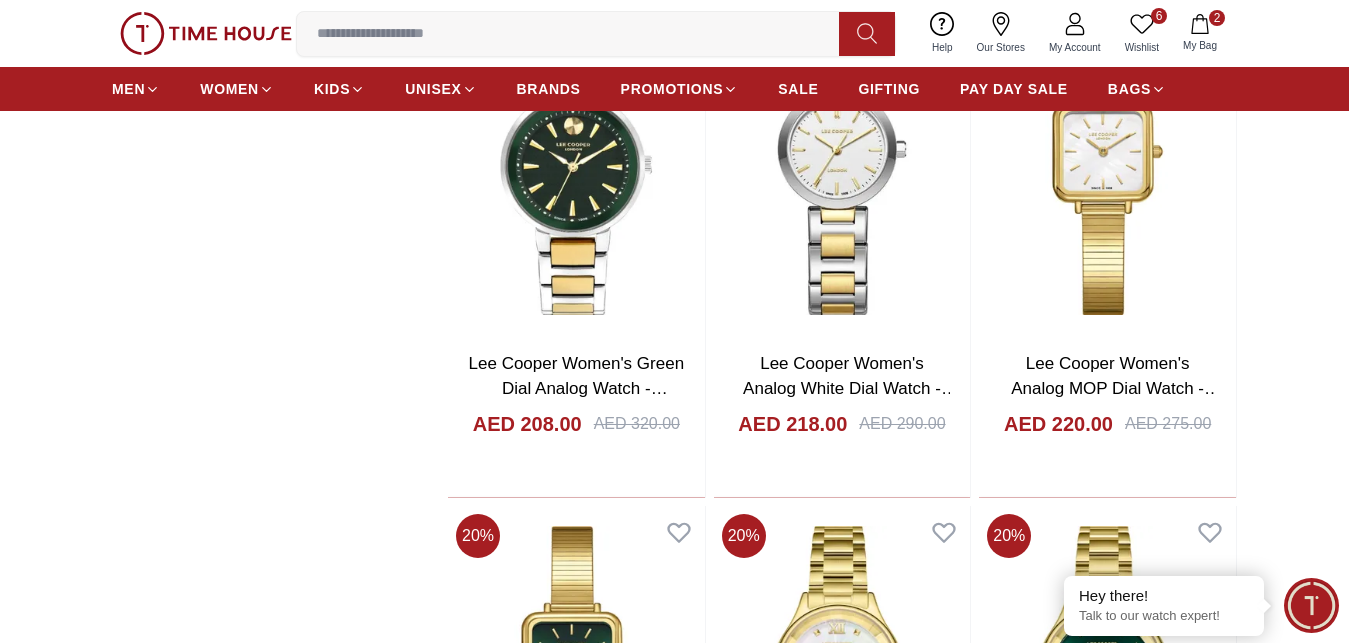 click on "6 Wishlist" at bounding box center [1142, 33] 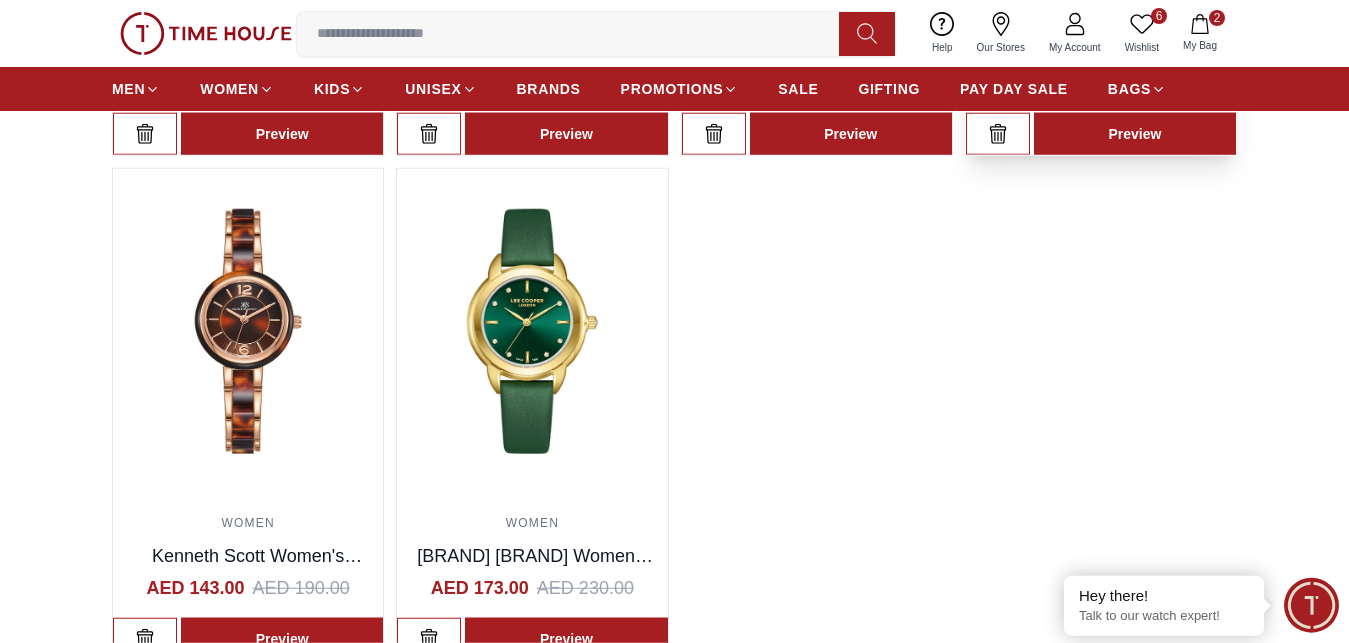 scroll, scrollTop: 612, scrollLeft: 0, axis: vertical 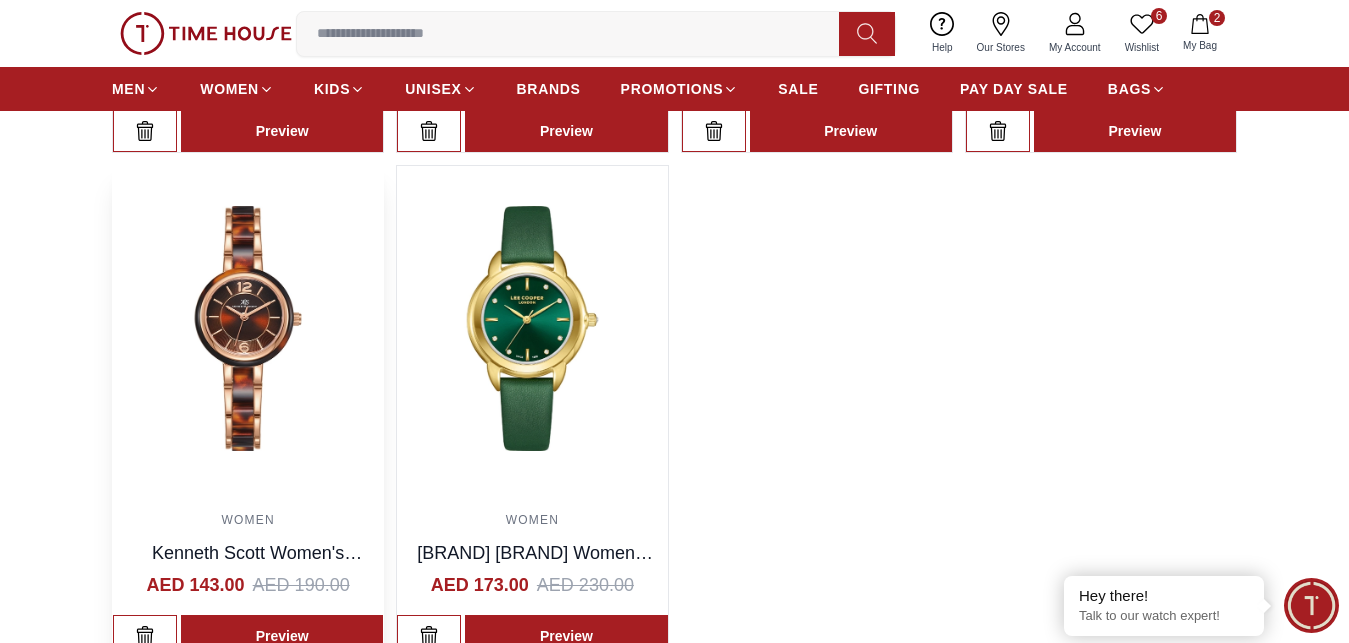 click on "Kenneth Scott Women's Rose Gold Dial Analog Watch -K24501-RCDD" at bounding box center [248, 581] 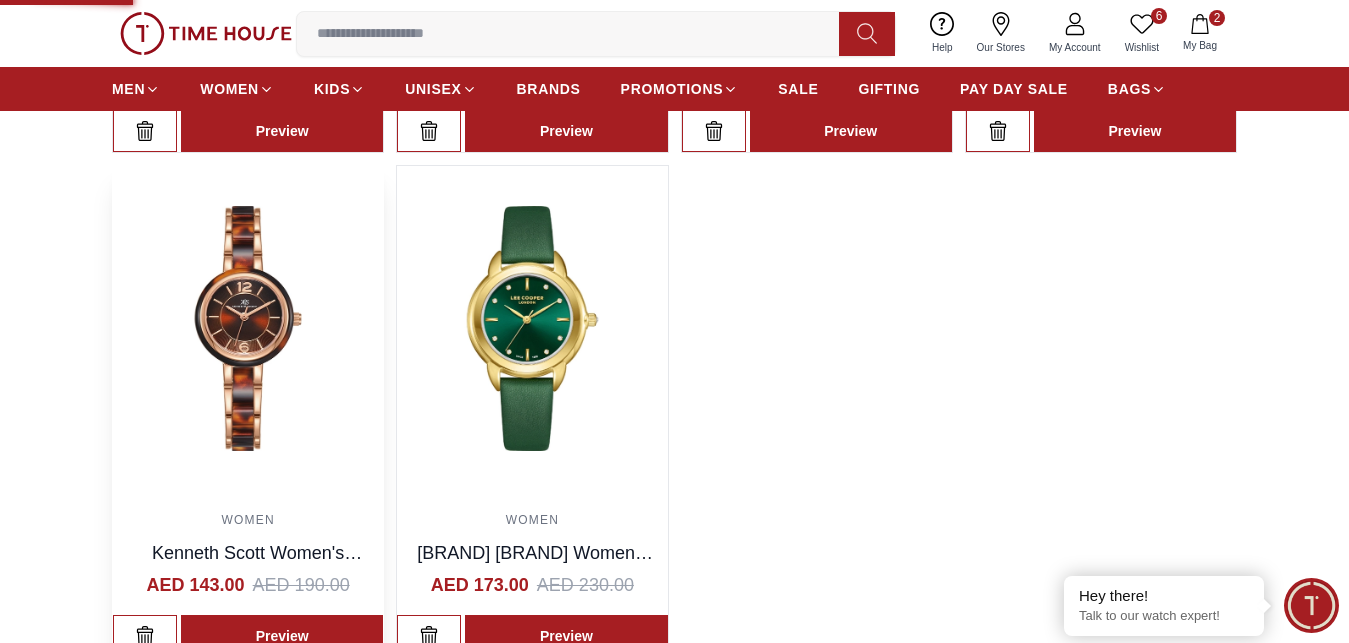scroll, scrollTop: 0, scrollLeft: 0, axis: both 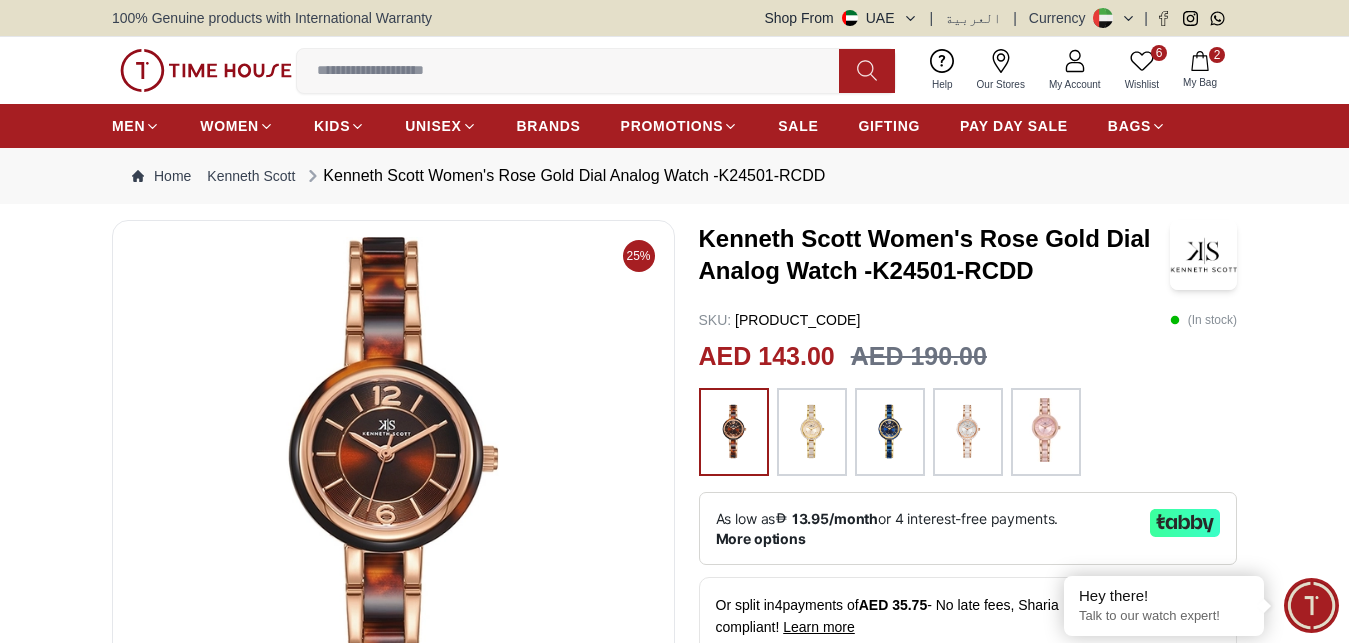 click at bounding box center [890, 432] 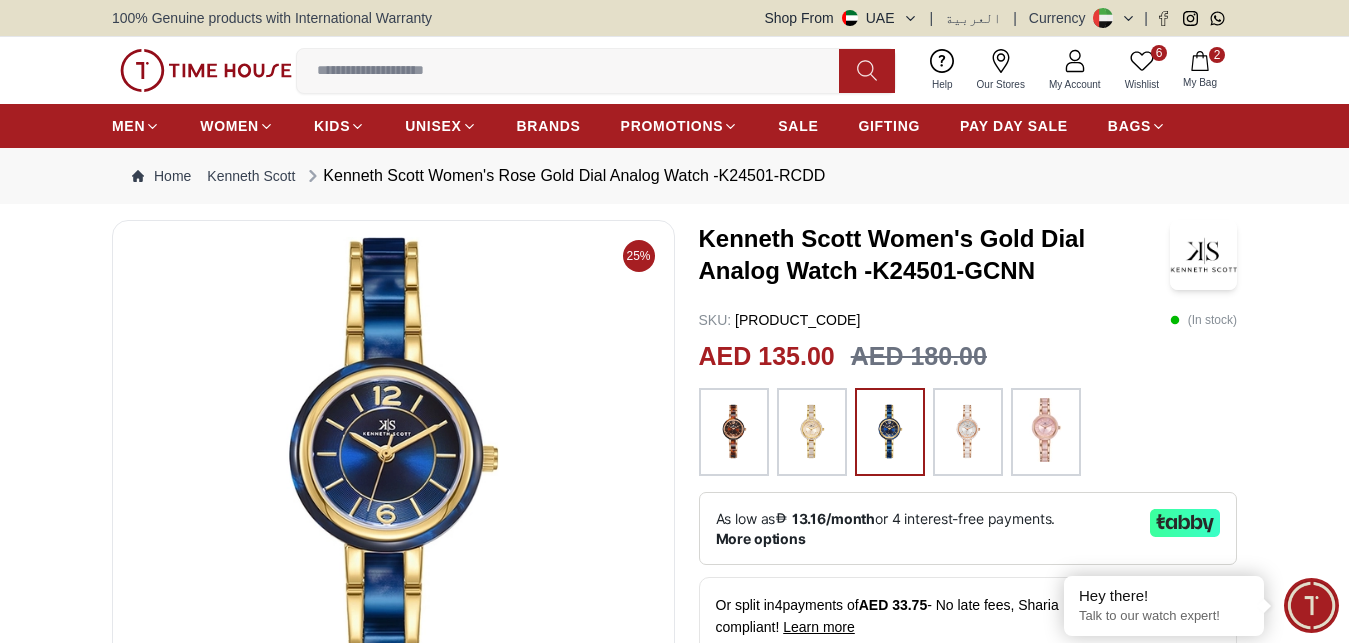 click at bounding box center [734, 432] 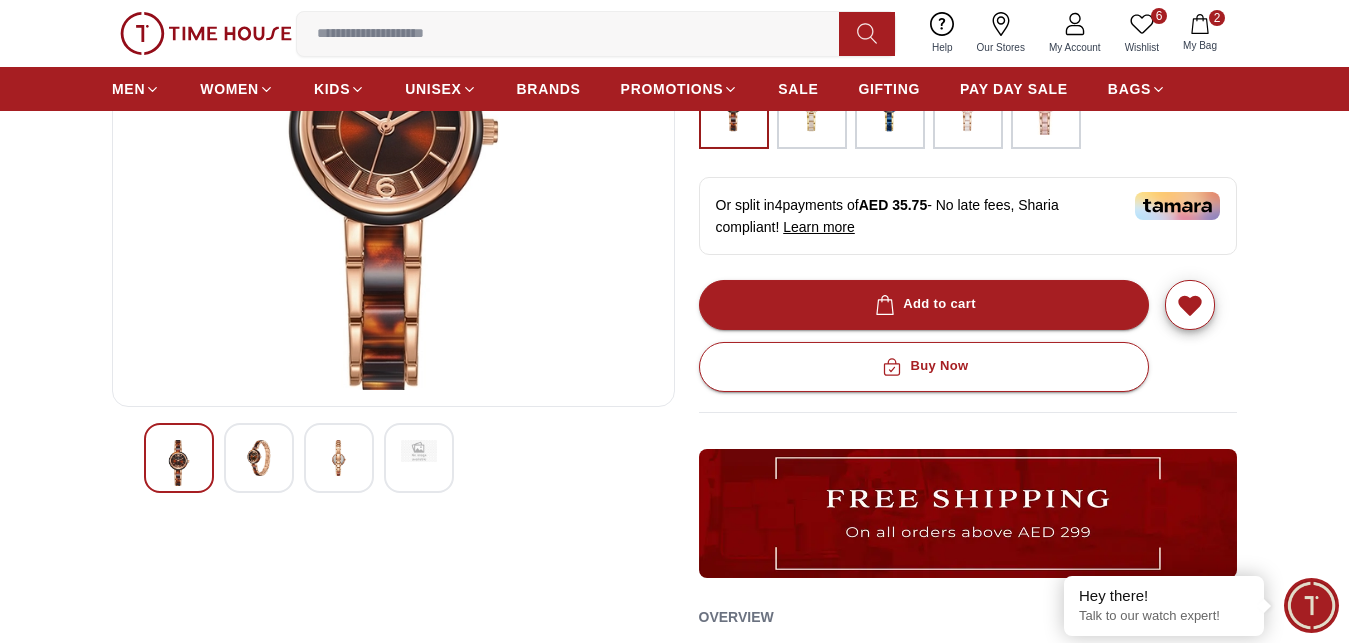 scroll, scrollTop: 510, scrollLeft: 0, axis: vertical 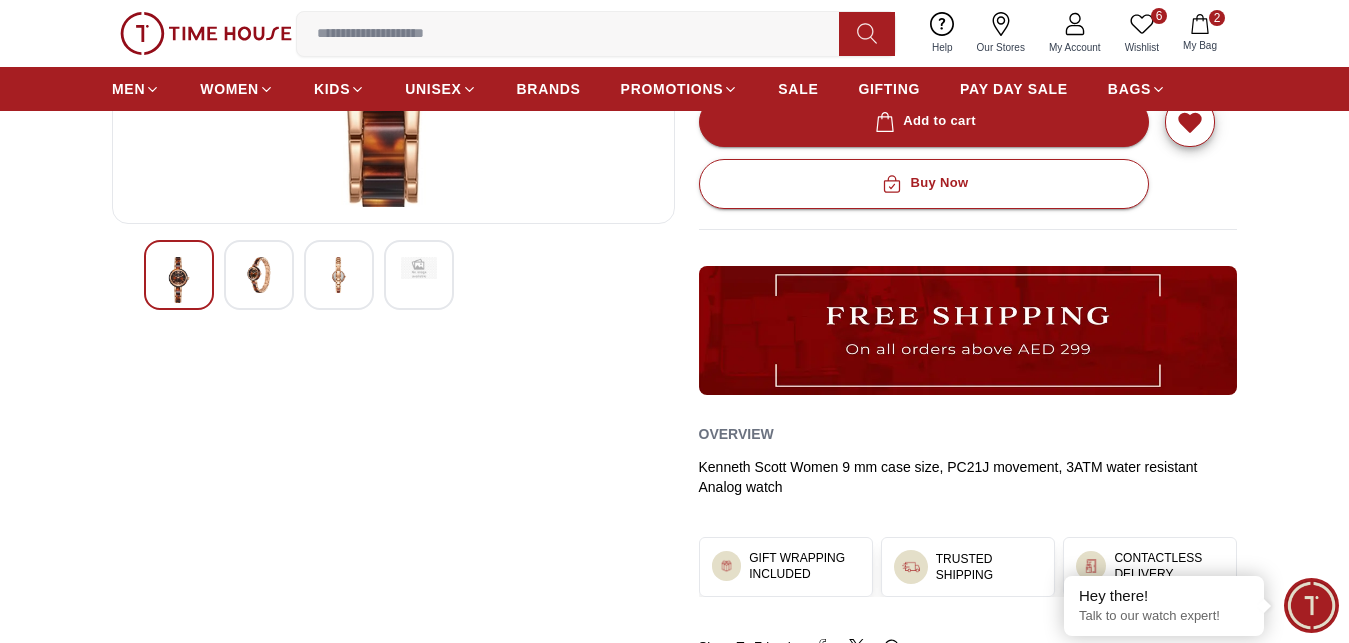 click at bounding box center (259, 275) 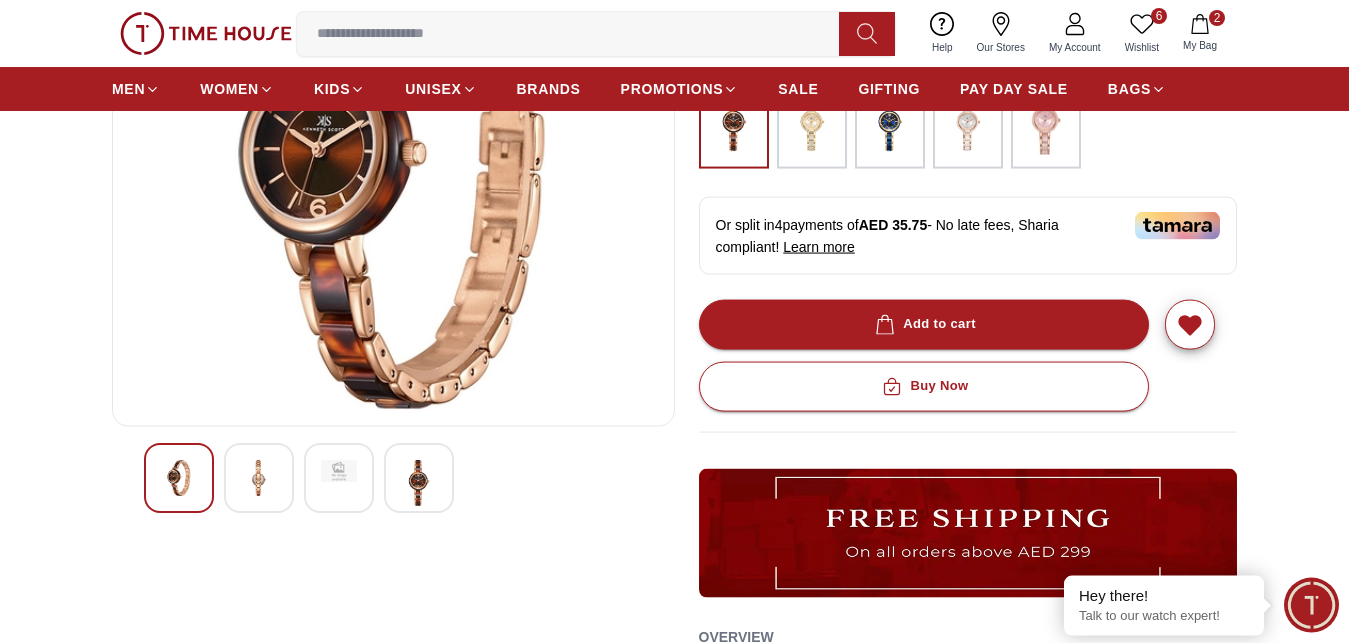 scroll, scrollTop: 306, scrollLeft: 0, axis: vertical 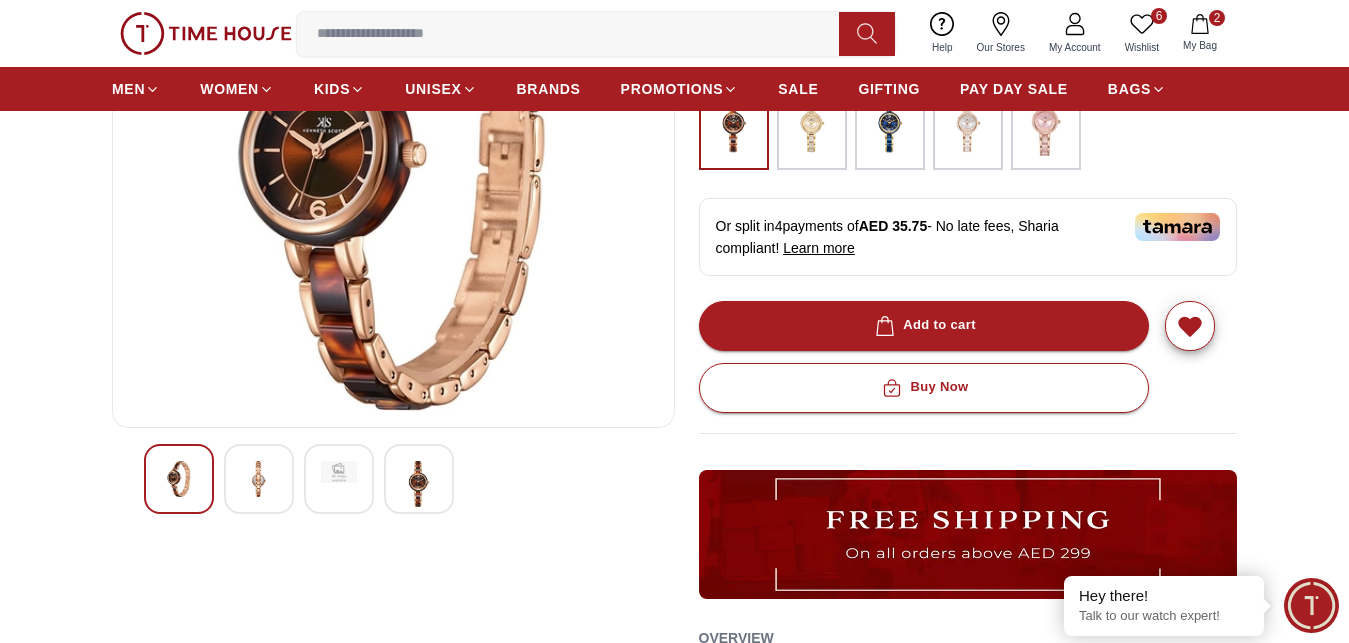 click at bounding box center [419, 484] 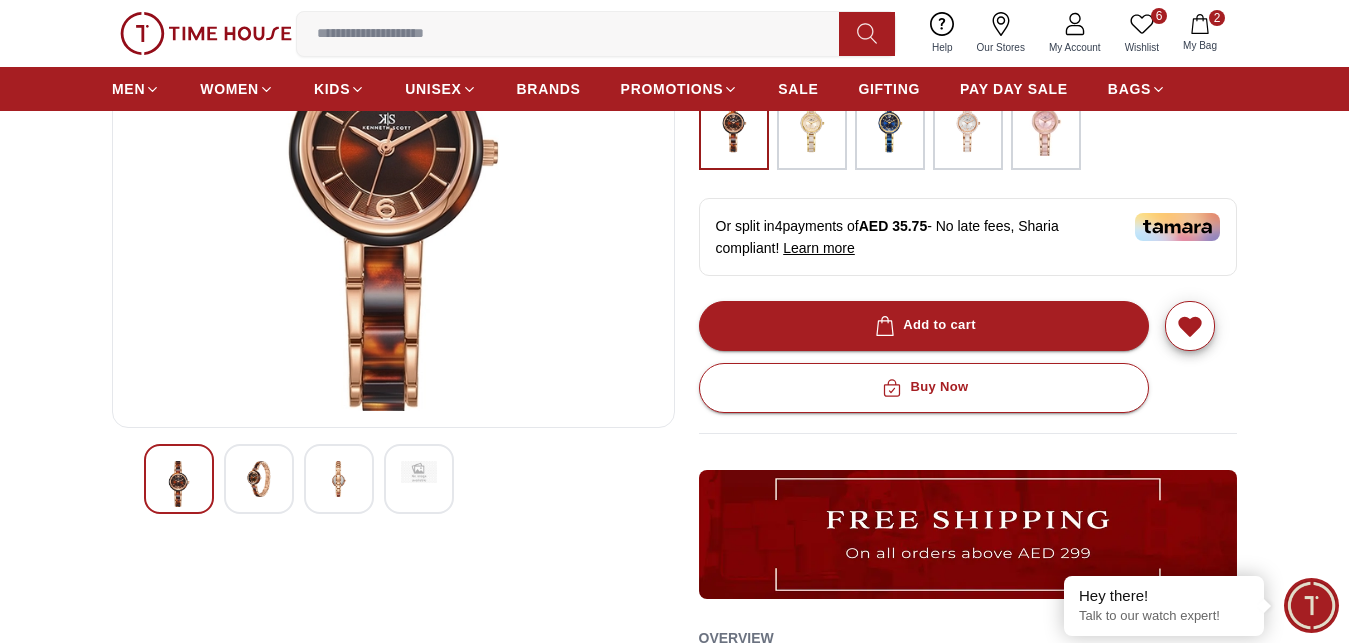 click at bounding box center [259, 479] 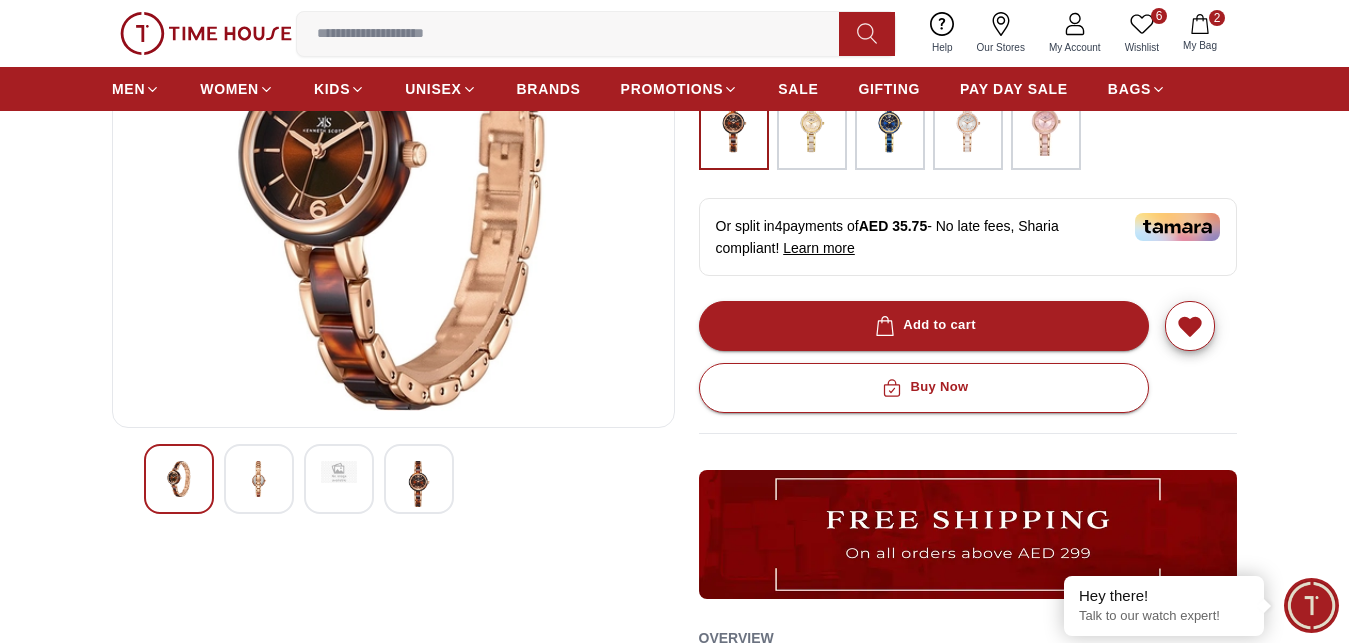 click at bounding box center [259, 479] 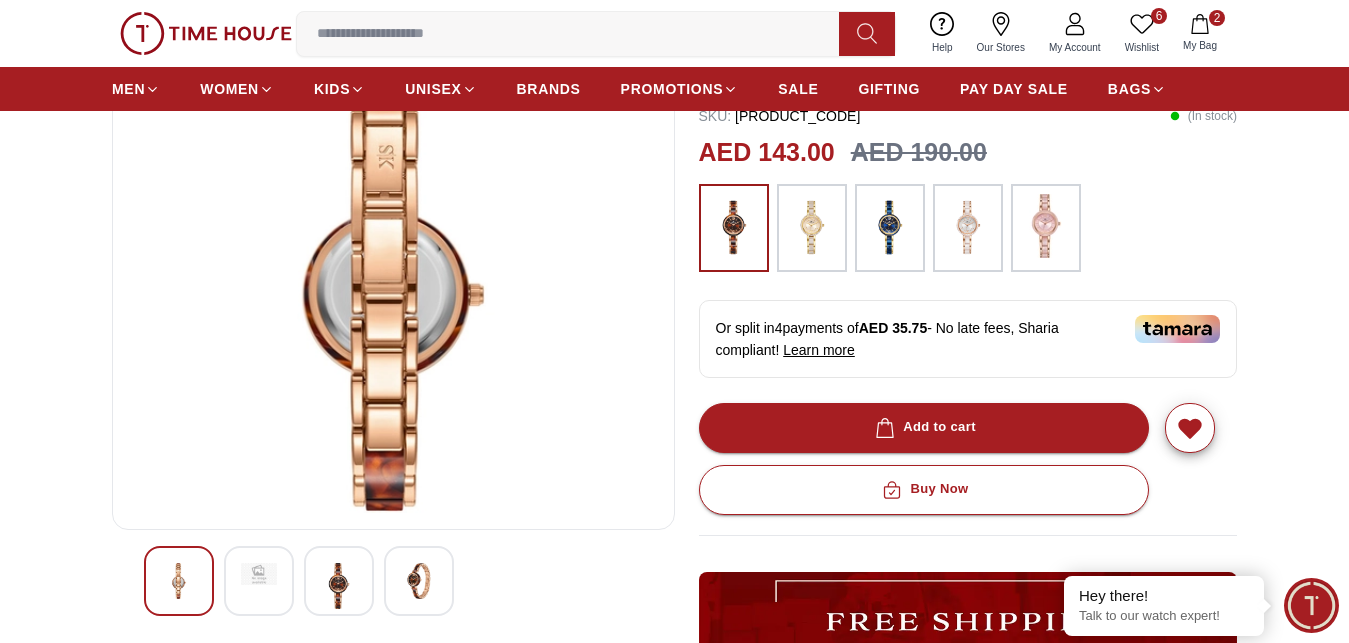 scroll, scrollTop: 0, scrollLeft: 0, axis: both 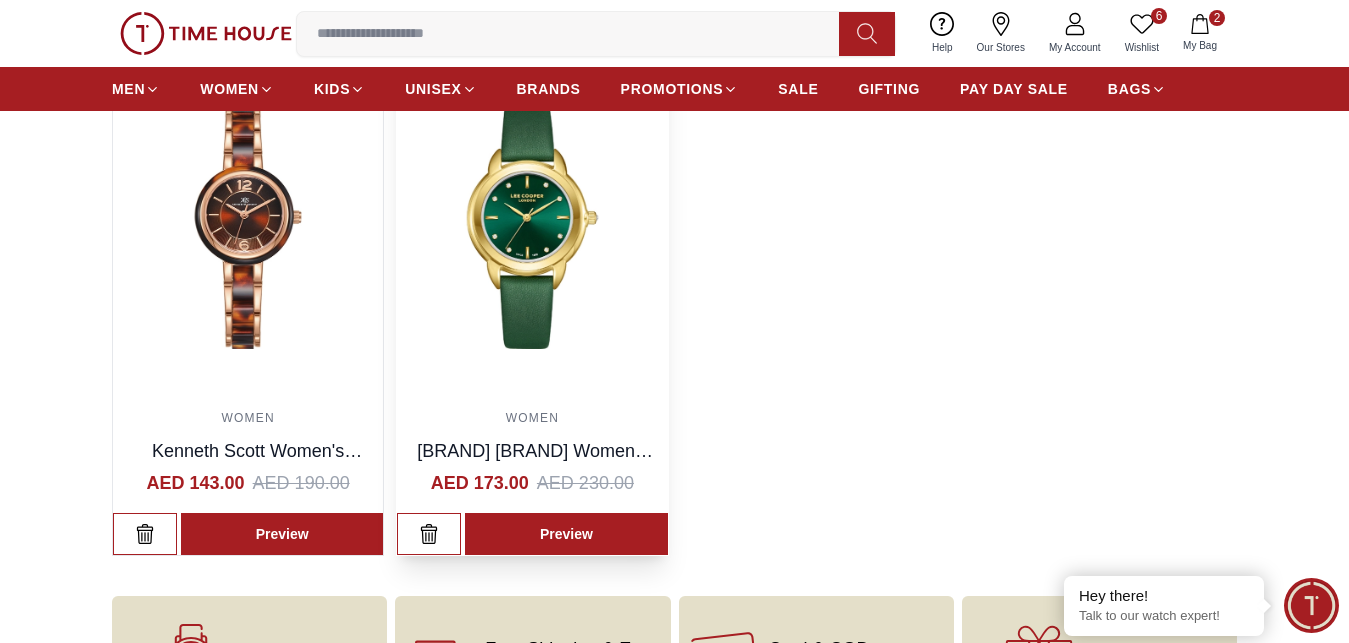 click on "[BRAND] [BRAND] Women's Analog Dark Green Dial Watch - [PRODUCT_CODE]" at bounding box center (535, 479) 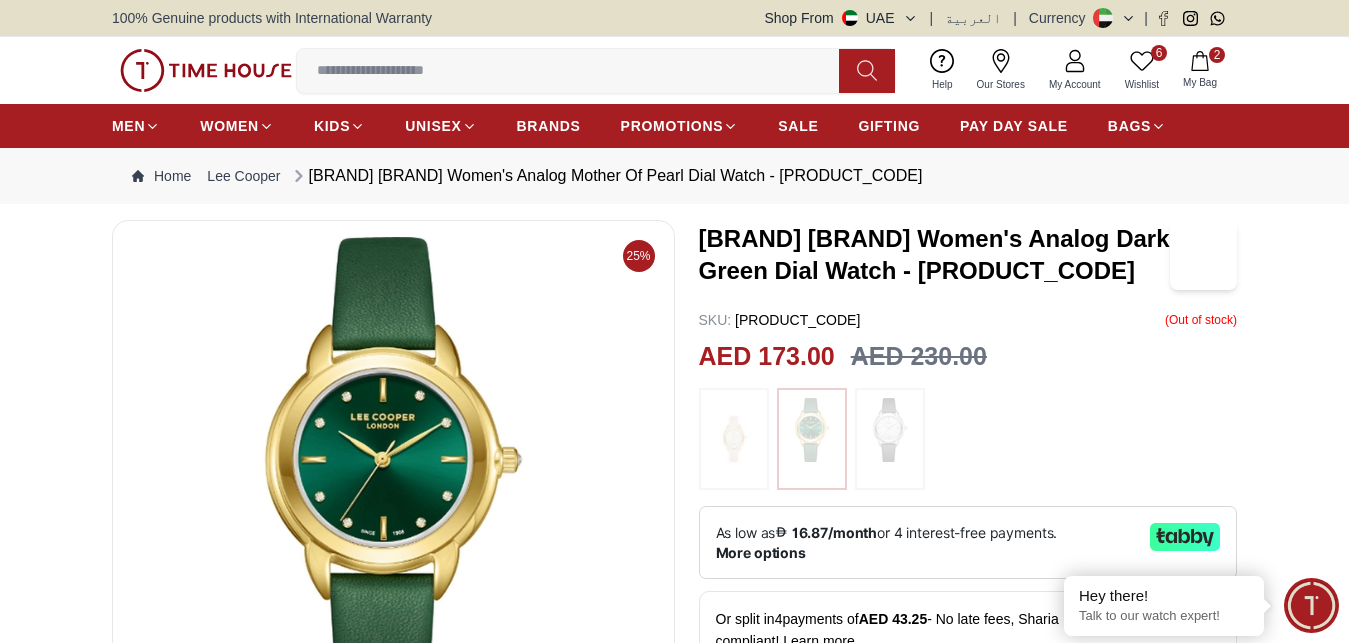 scroll, scrollTop: 306, scrollLeft: 0, axis: vertical 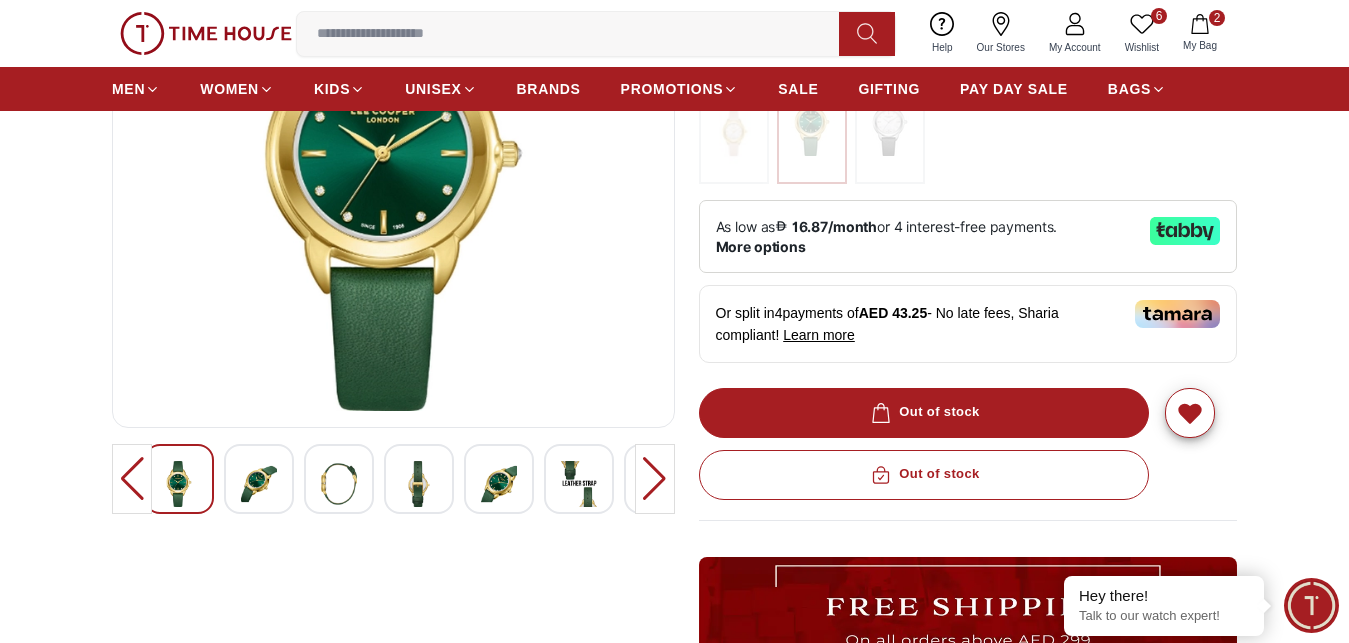 click at bounding box center (499, 484) 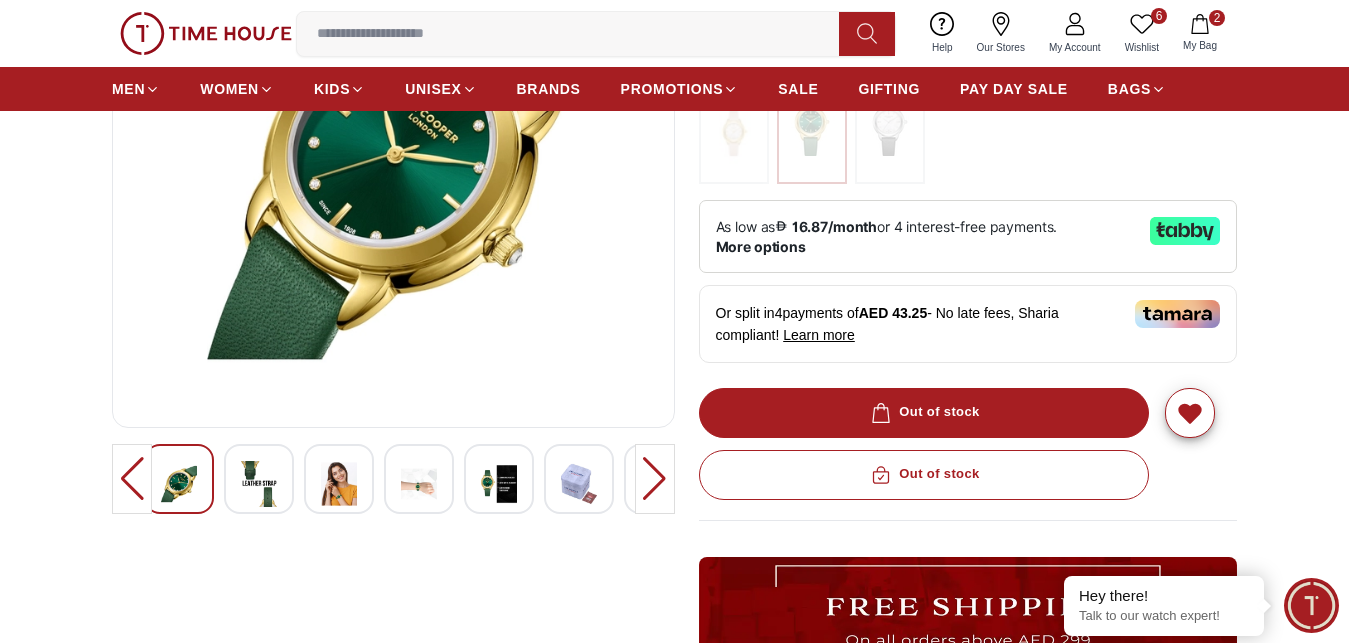 click at bounding box center (339, 484) 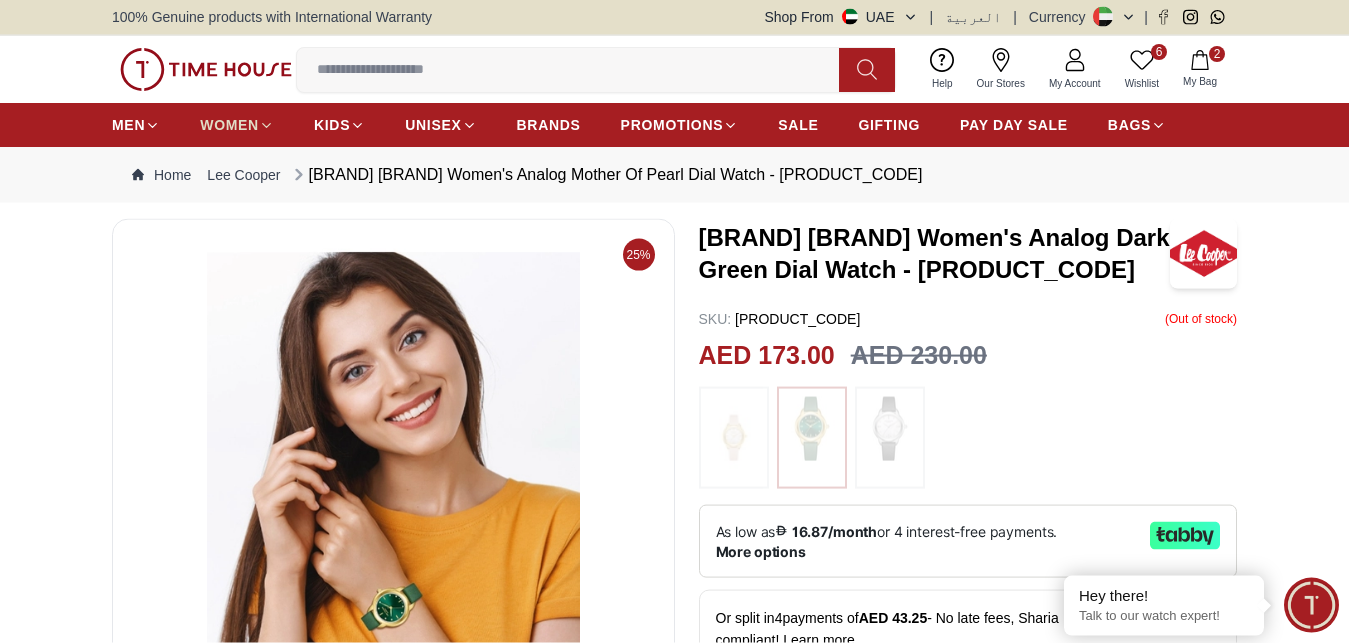 scroll, scrollTop: 0, scrollLeft: 0, axis: both 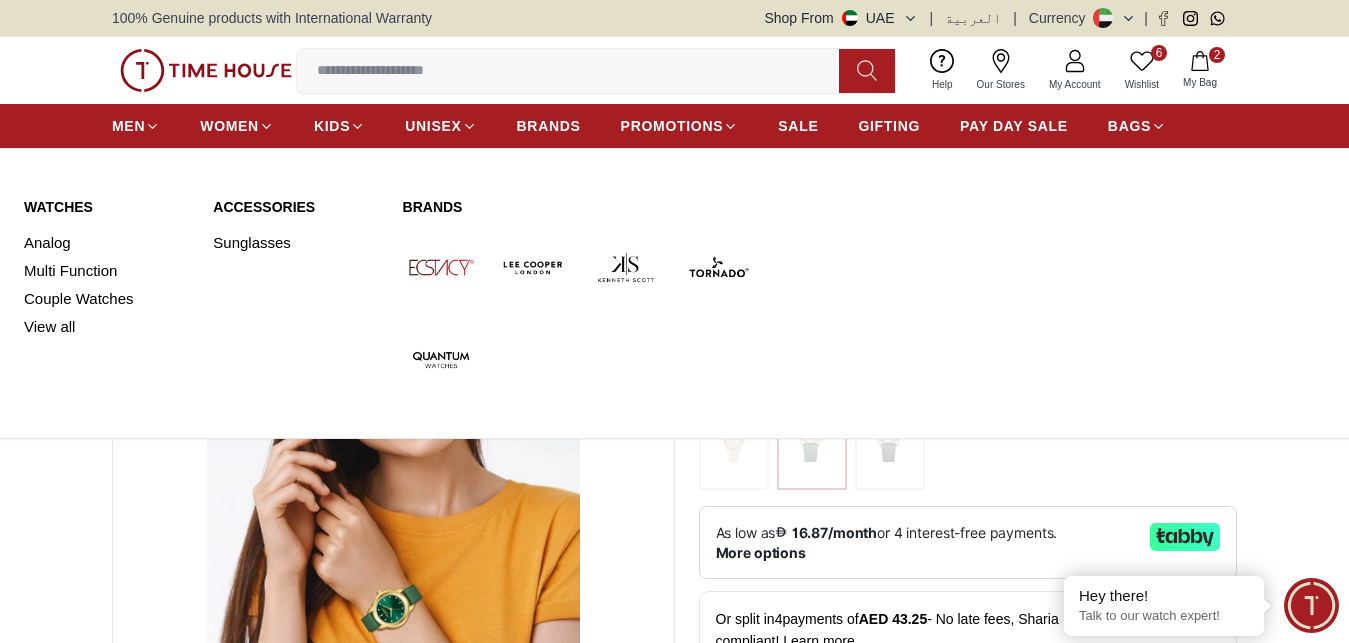 click on "Watches" at bounding box center (106, 207) 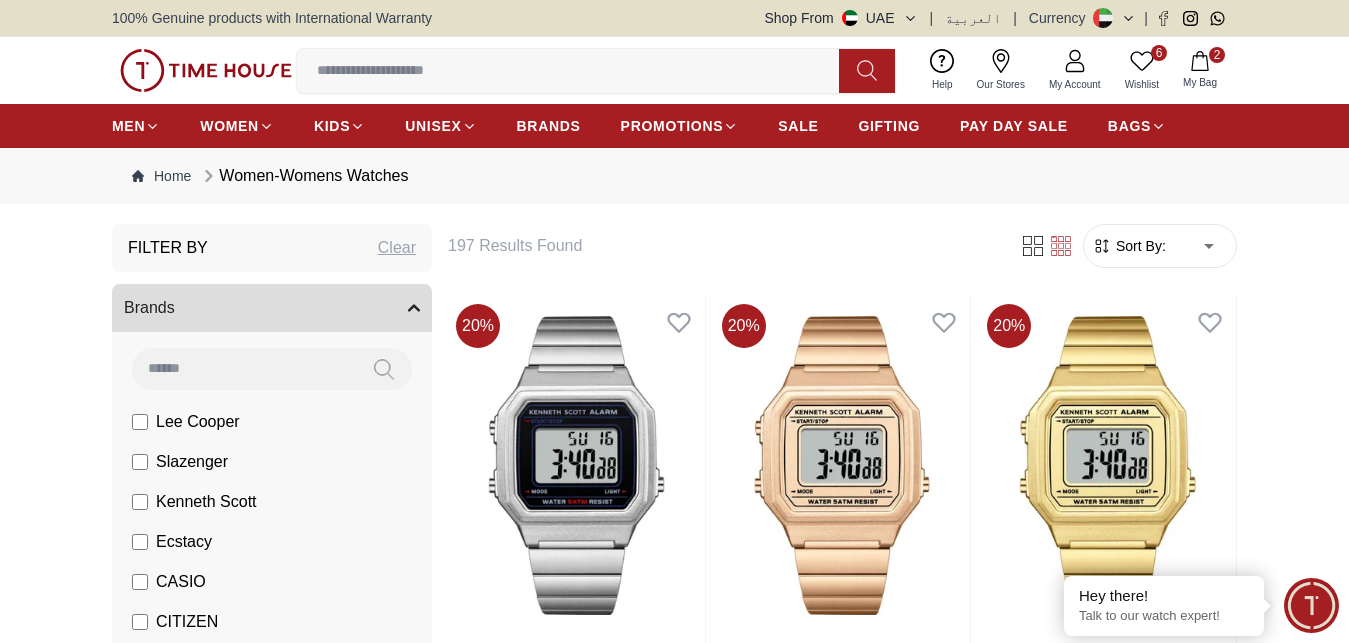 click on "100% Genuine products with International Warranty Shop From UAE | العربية |     Currency    | 6 Wishlist 2 My Bag Help Our Stores My Account 6 Wishlist 2 My Bag MEN WOMEN KIDS UNISEX BRANDS PROMOTIONS SALE GIFTING PAY DAY SALE BAGS Home Women-Womens Watches    Filter By Clear Brands Lee Cooper Slazenger Kenneth Scott Ecstacy CASIO CITIZEN GUESS Michael Kors Police G-Shock Ciga Design Color Black Green Blue Red Dark Blue Silver Rose Gold Grey White Mop White White / Rose Gold Silver / Silver Silver / Gold Silver / Rose Gold Black / Black Black / Rose Gold Gold Yellow Dark Green Brown White / Silver Light Blue Black /Grey White Mop / Silver Blue / Rose Gold Pink Purple Black  / Rose Gold Green / Green Blue / Blue Navy Blue Blue / Silver Champagne White / Gold Black  Ivory O.Green Peach Green / Silver MOP Light blue Dark green Light green Rose gold Silver / White / Rose Gold Black / Pink Beige Green Sunray  Rose Gold Sunray  Blue MOP Rose Gold MOP MOP / Rose Gold Green MOP Champagne MOP Black" at bounding box center (674, 2328) 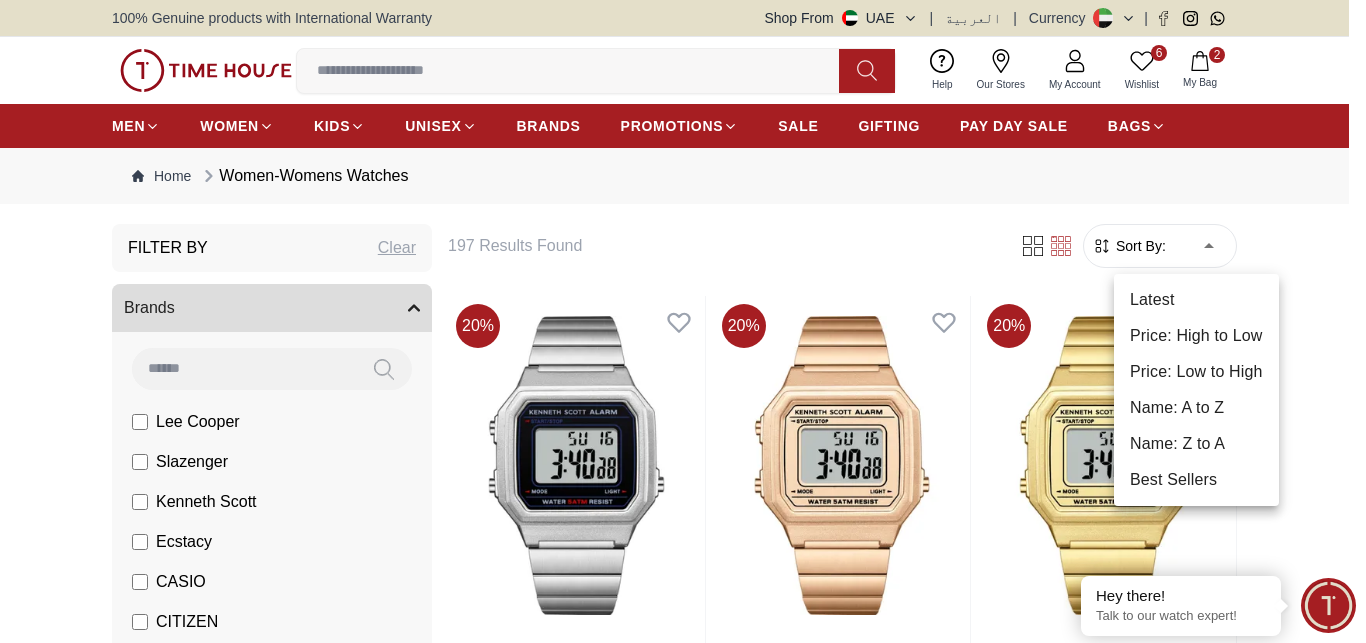 click on "Price: Low to High" at bounding box center (1196, 372) 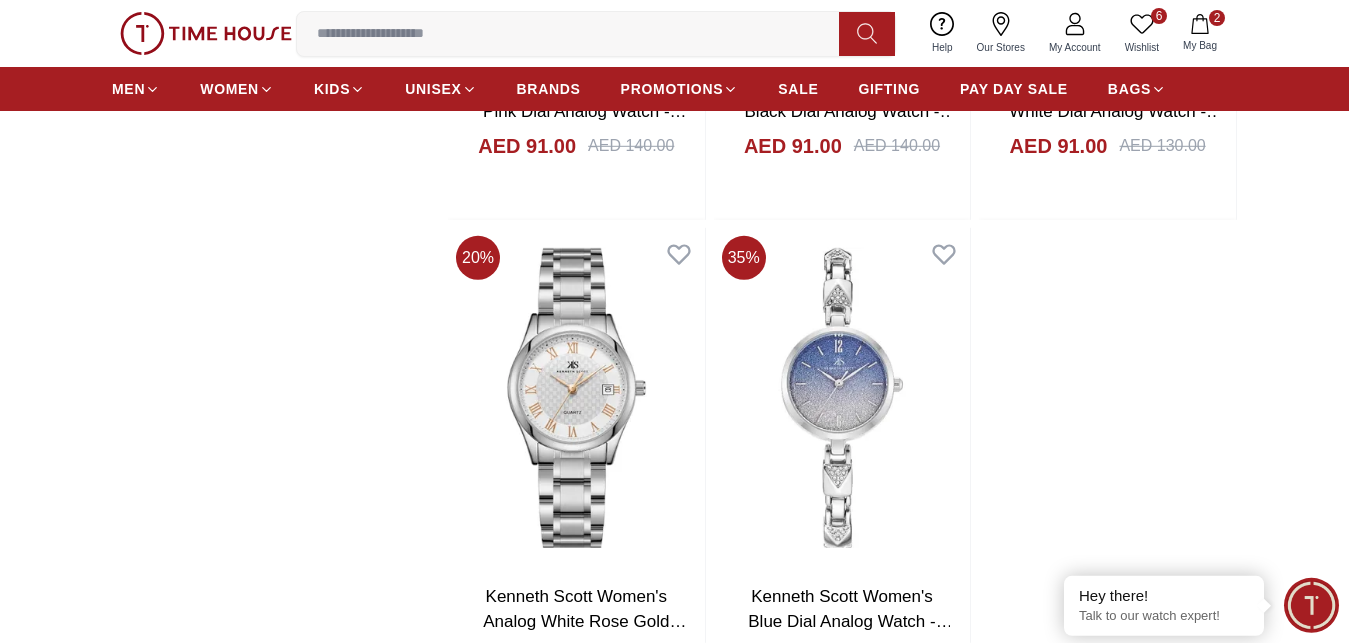 scroll, scrollTop: 3264, scrollLeft: 0, axis: vertical 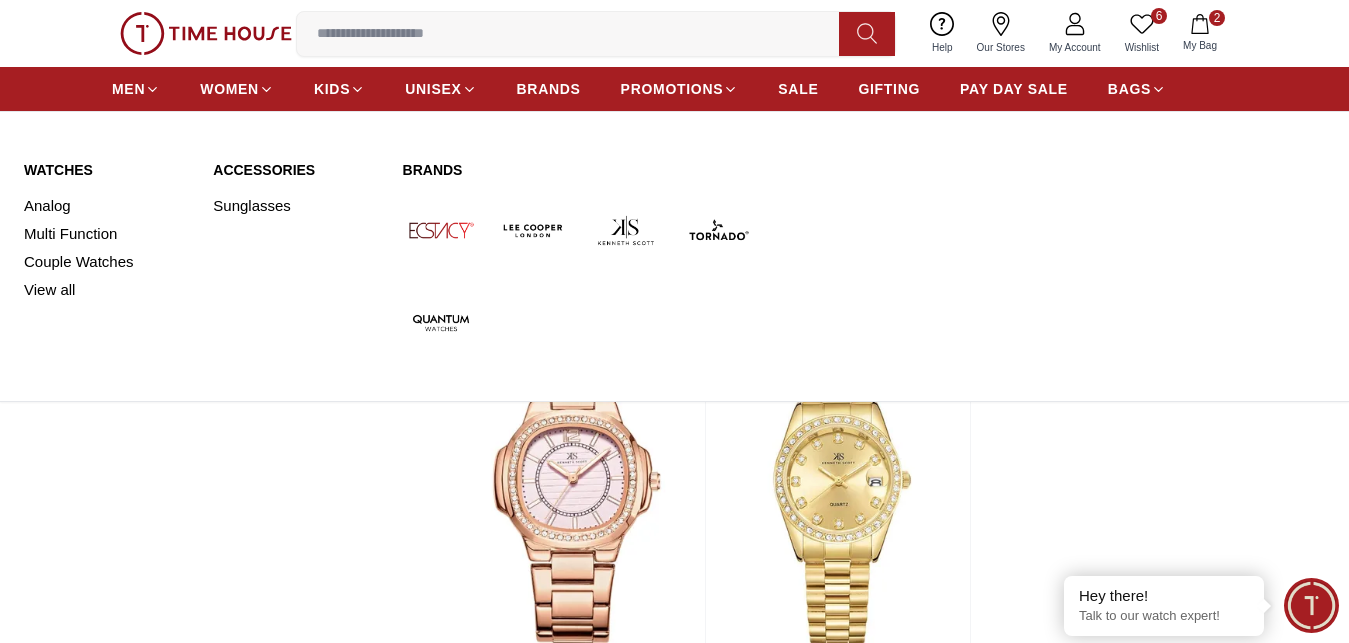 click on "Watches" at bounding box center (106, 170) 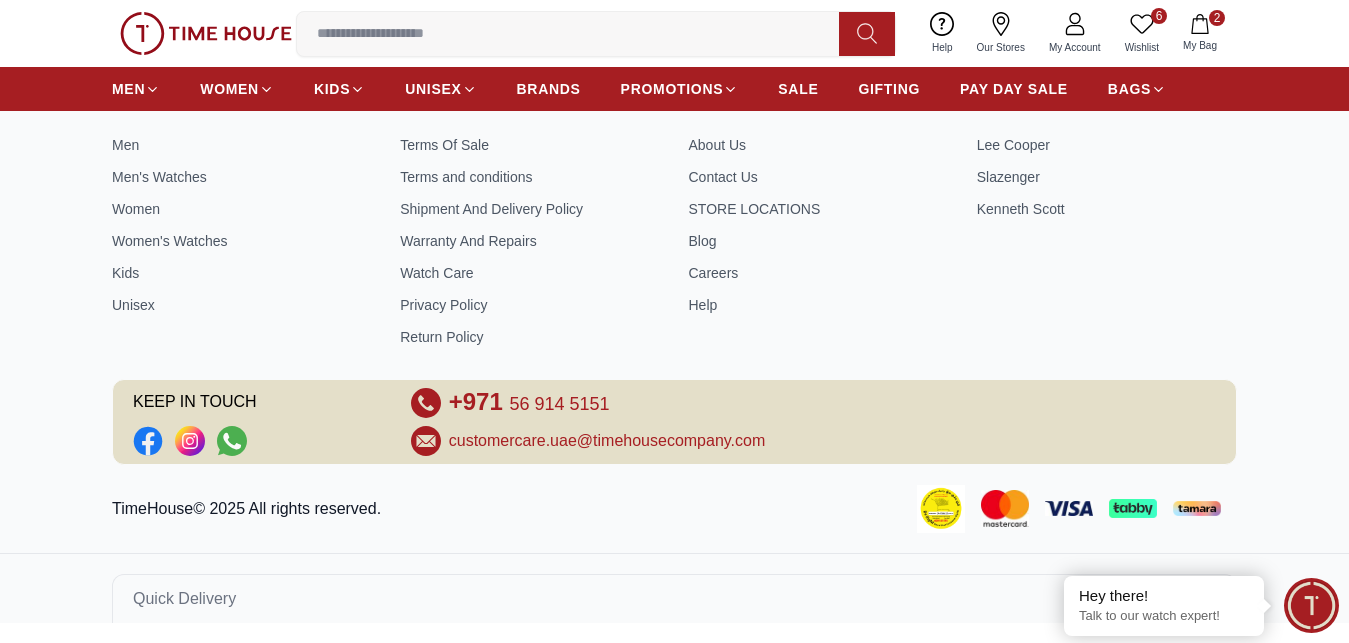 scroll, scrollTop: 0, scrollLeft: 0, axis: both 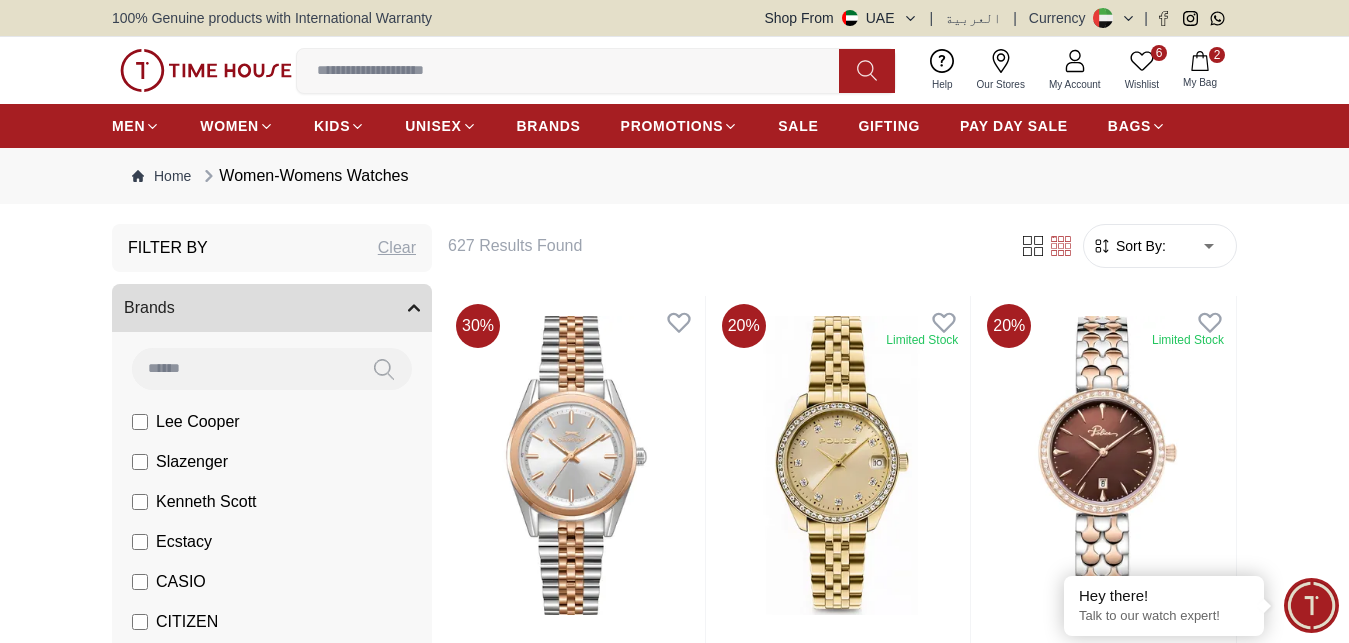 click on "Kenneth Scott" at bounding box center (276, 502) 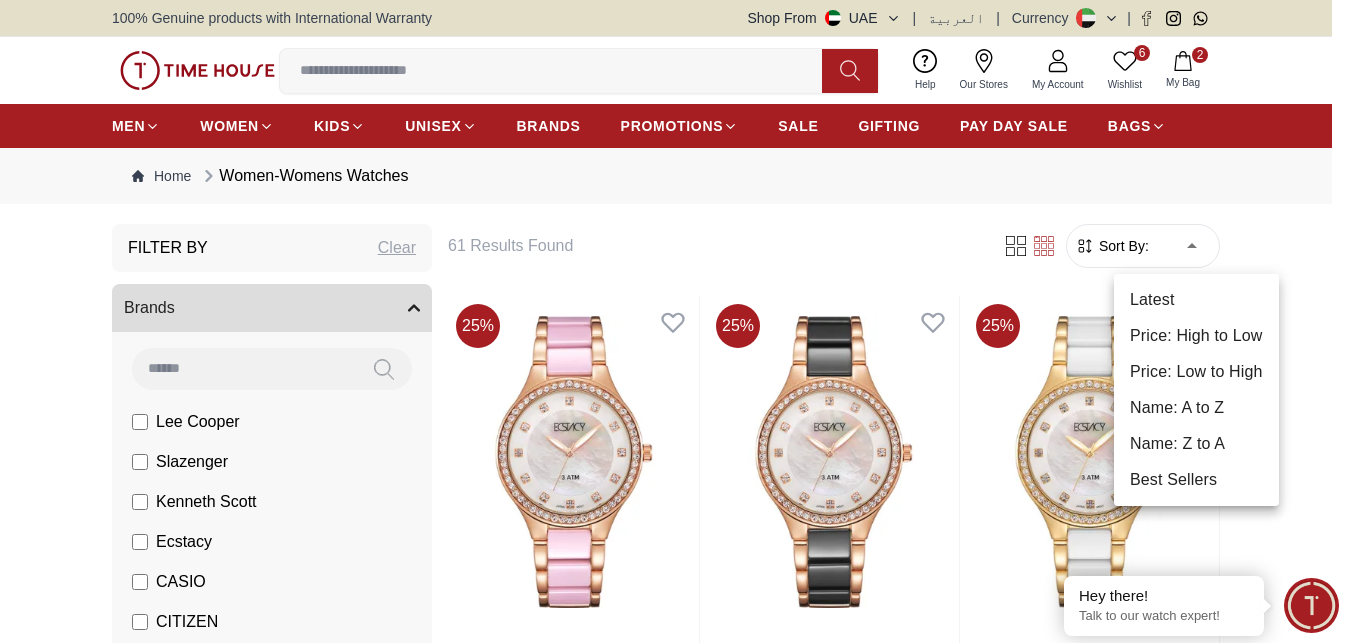 click on "100% Genuine products with International Warranty Shop From UAE | العربية |     Currency    | 6 Wishlist 2 My Bag Help Our Stores My Account 6 Wishlist 2 My Bag MEN WOMEN KIDS UNISEX BRANDS PROMOTIONS SALE GIFTING PAY DAY SALE BAGS Home Women-Womens Watches    Filter By Clear Brands Lee Cooper Slazenger Kenneth Scott Ecstacy CASIO CITIZEN GUESS Michael Kors Police G-Shock Ciga Design Color Black Green Blue Red Dark Blue Silver Rose Gold Grey White Mop White White / Rose Gold Silver / Silver Silver / Gold Silver / Rose Gold Black / Black Black / Rose Gold Gold Yellow Dark Green Brown White / Silver Light Blue Black /Grey White Mop / Silver Blue / Rose Gold Pink Purple Black  / Rose Gold Green / Green Blue / Blue Navy Blue Blue / Silver Champagne White / Gold Black  Ivory O.Green Peach Green / Silver MOP Light blue Dark green Light green Rose gold Silver / White / Rose Gold Black / Pink Beige Green Sunray  Rose Gold Sunray  Blue MOP Rose Gold MOP MOP / Rose Gold Green MOP Champagne MOP Black" at bounding box center (674, 2302) 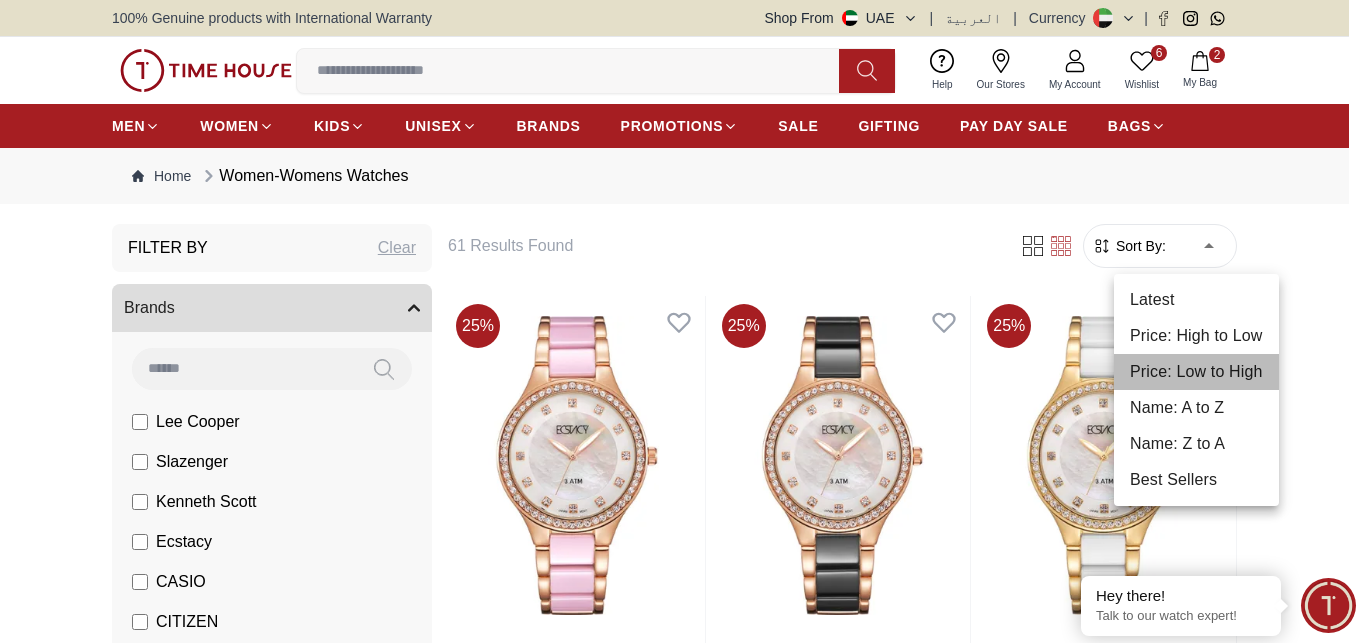 click on "Price: Low to High" at bounding box center (1196, 372) 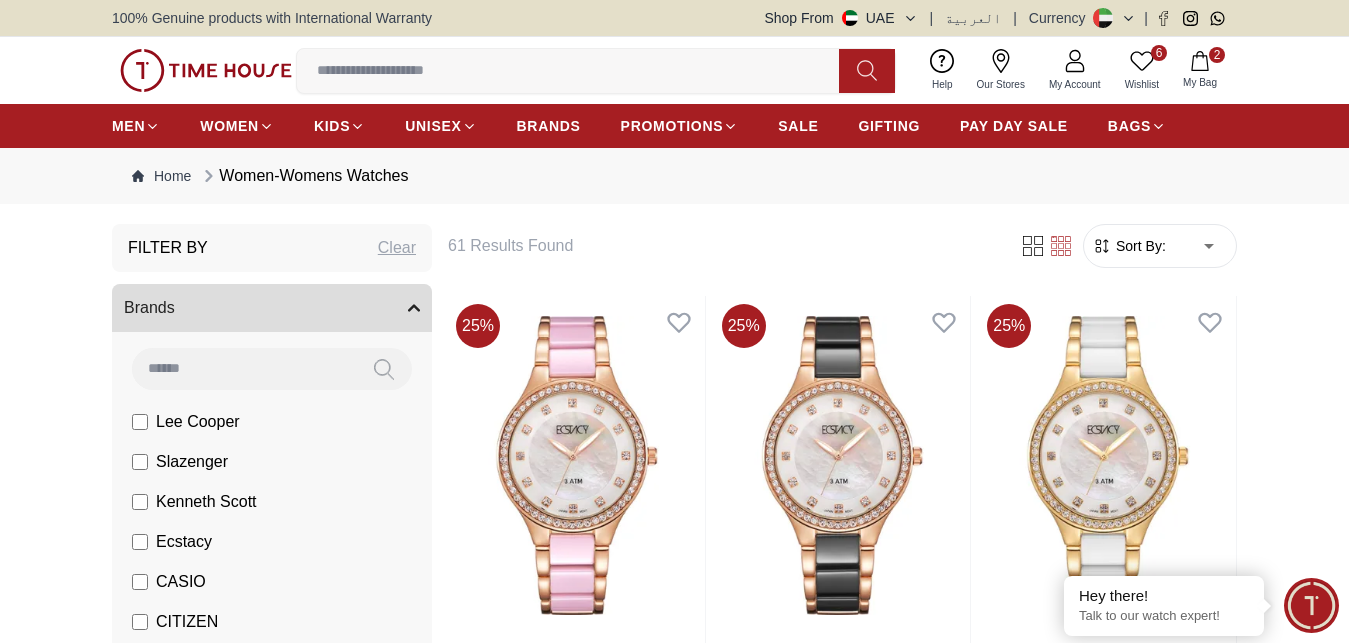 type on "*" 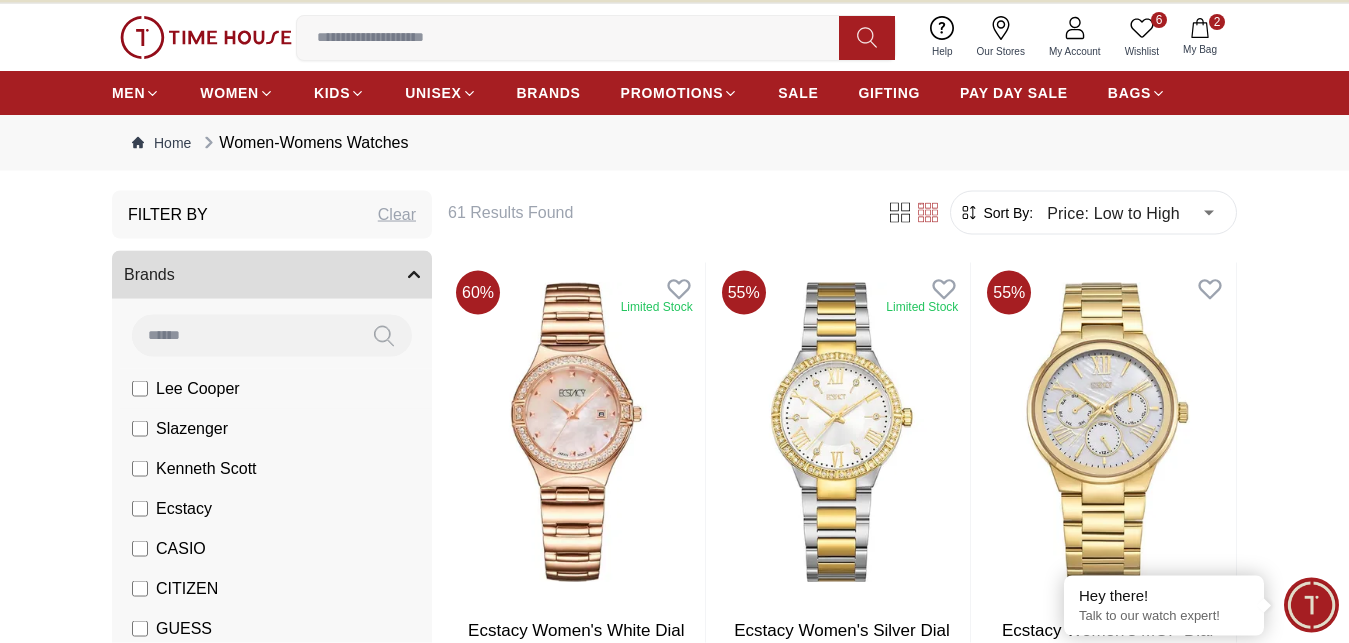 scroll, scrollTop: 0, scrollLeft: 0, axis: both 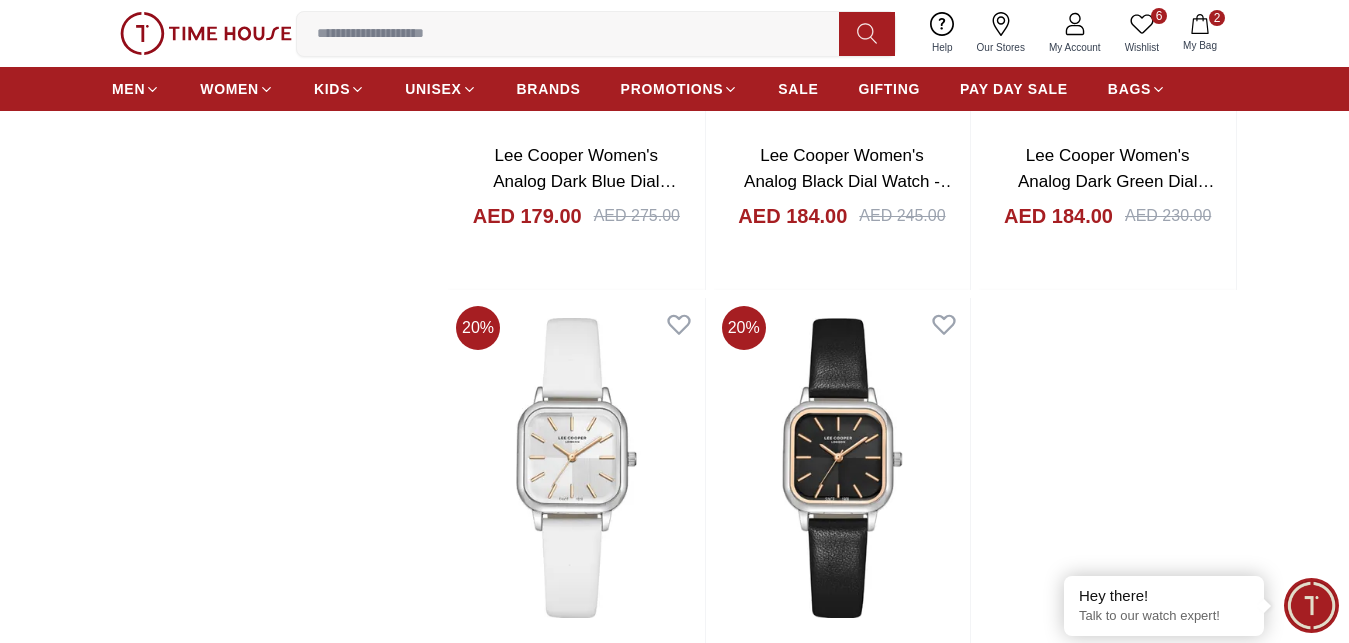 click 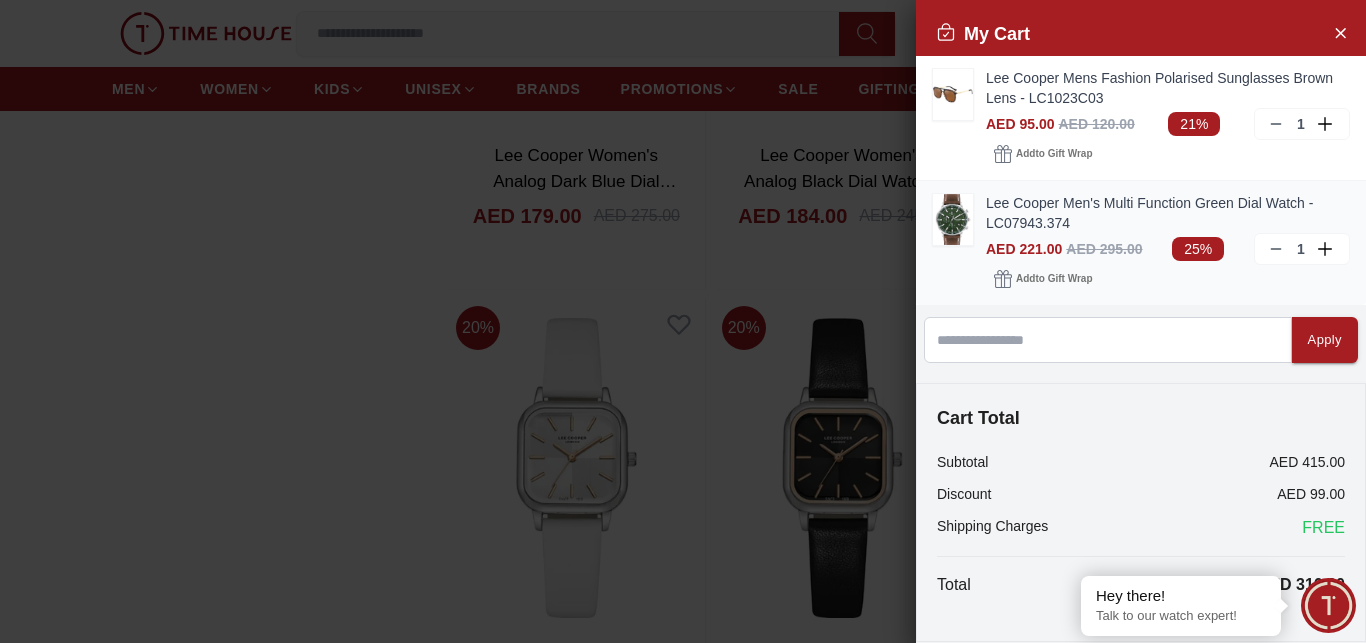click on "Lee Cooper Men's Multi Function Green Dial Watch - LC07943.374" at bounding box center (1168, 213) 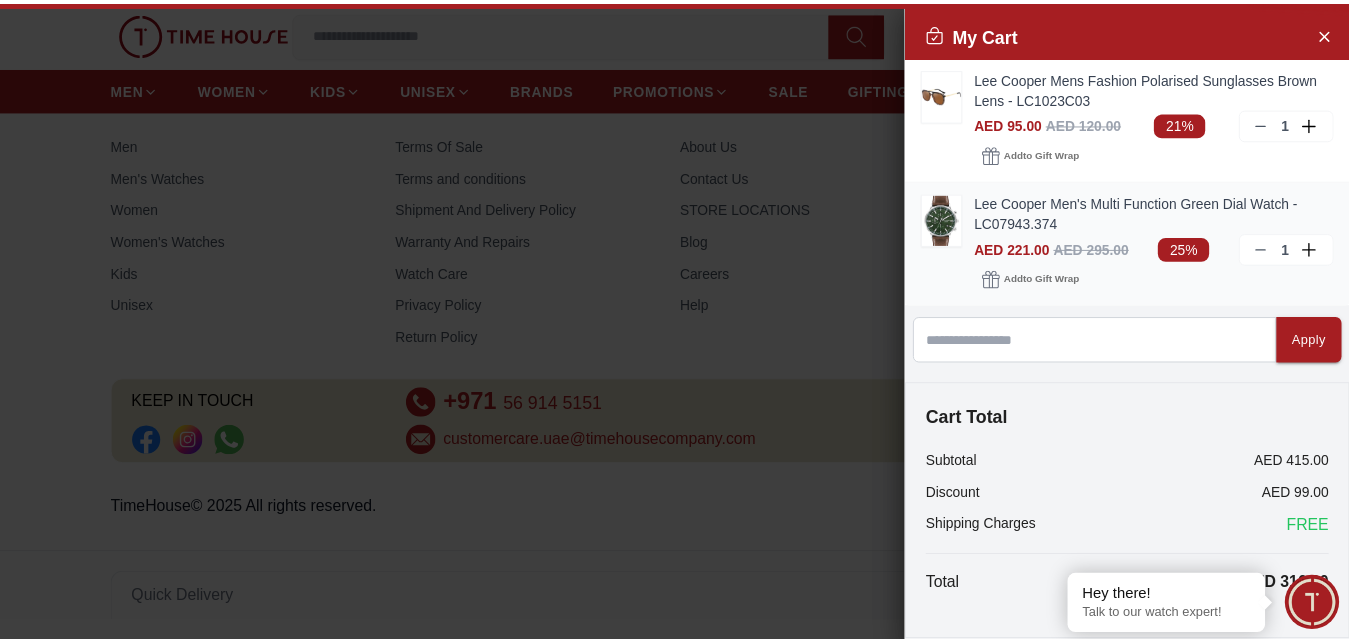 scroll, scrollTop: 0, scrollLeft: 0, axis: both 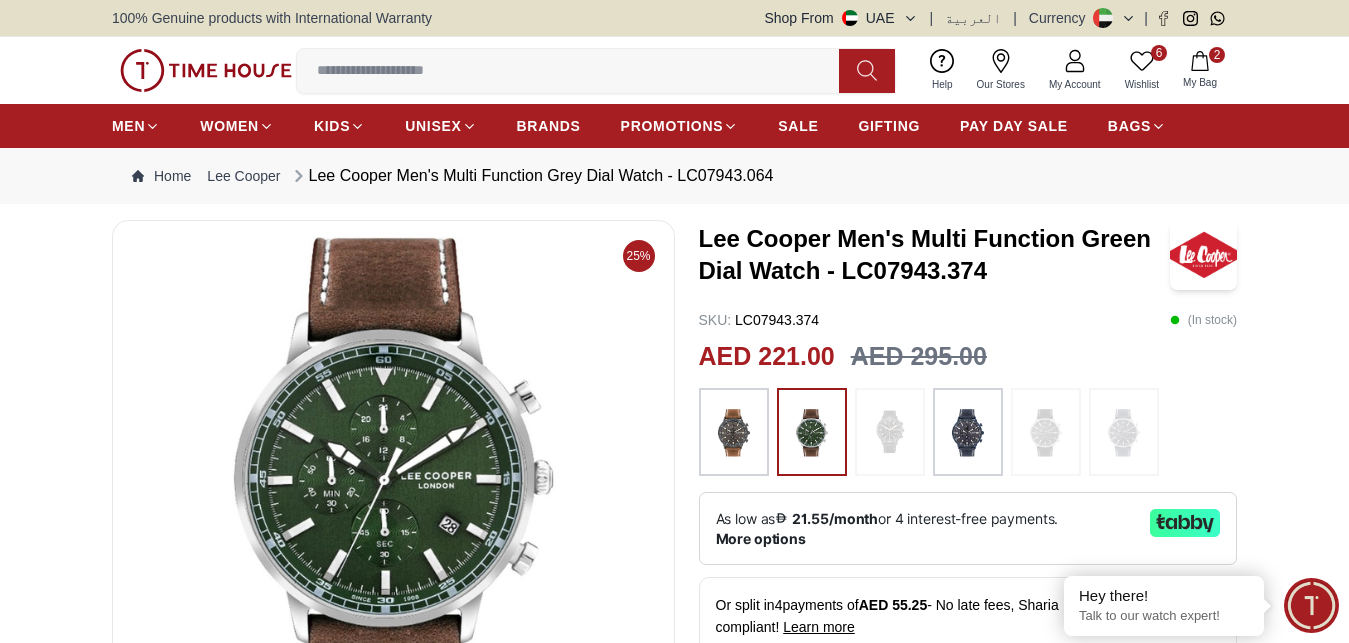 click at bounding box center [734, 432] 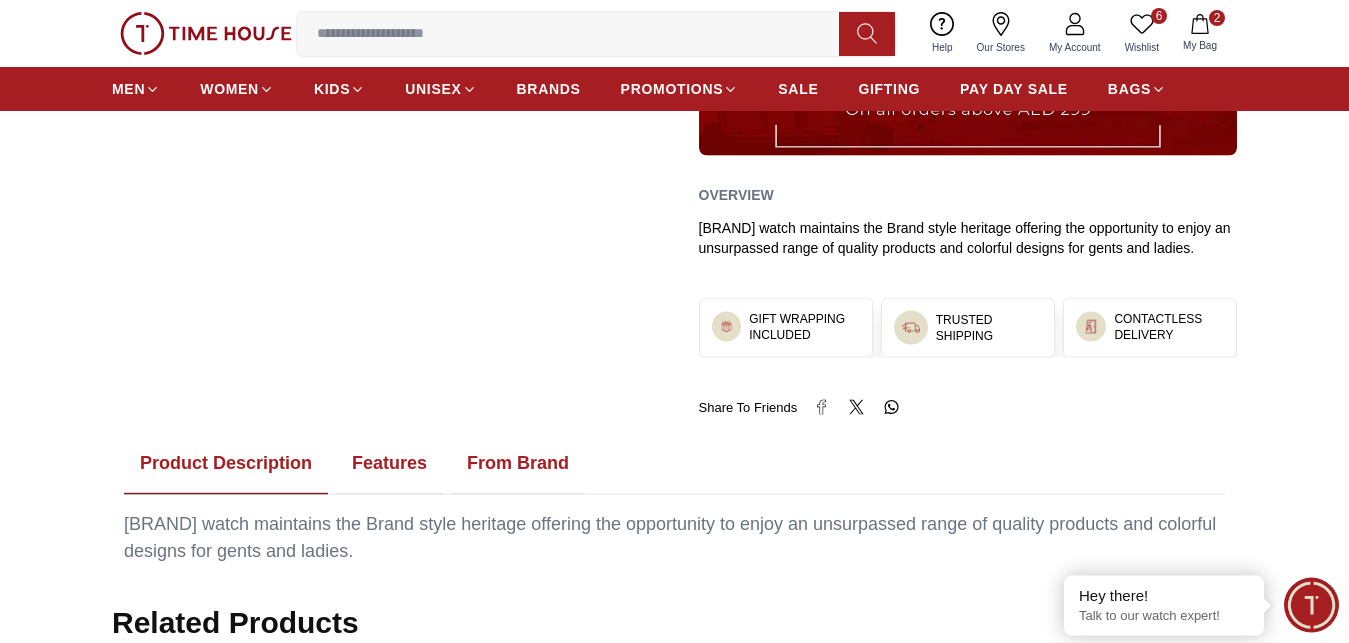 scroll, scrollTop: 752, scrollLeft: 0, axis: vertical 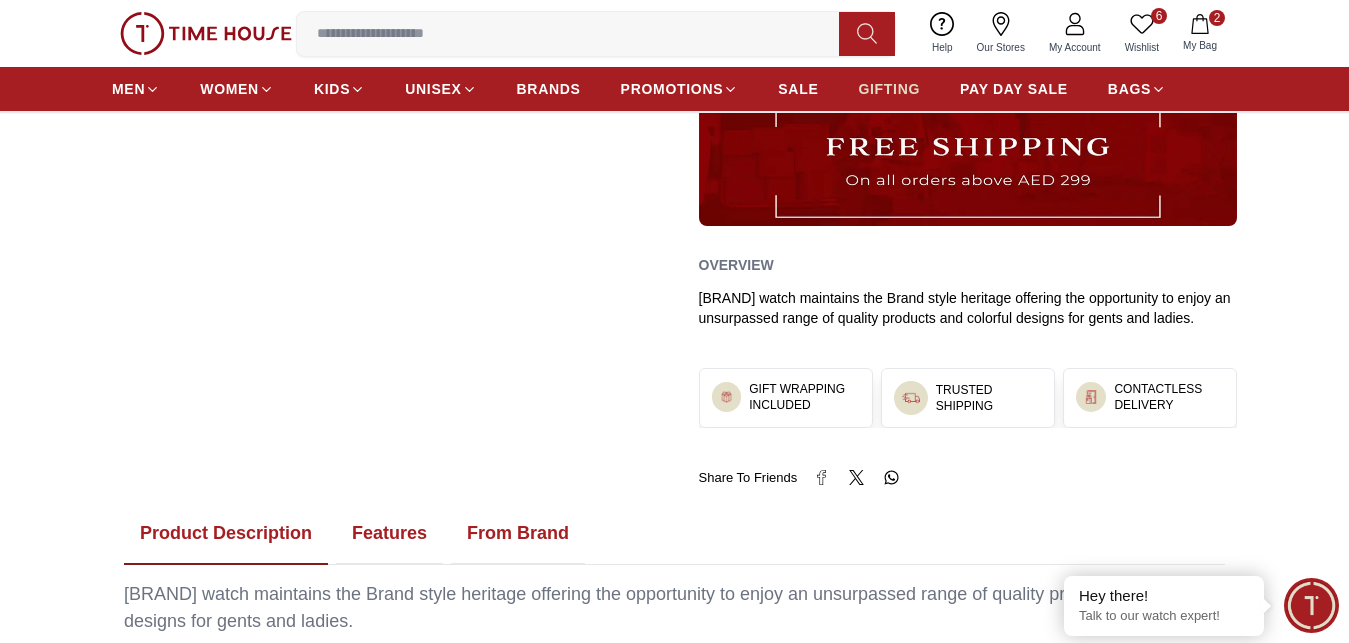 click on "GIFTING" at bounding box center [889, 89] 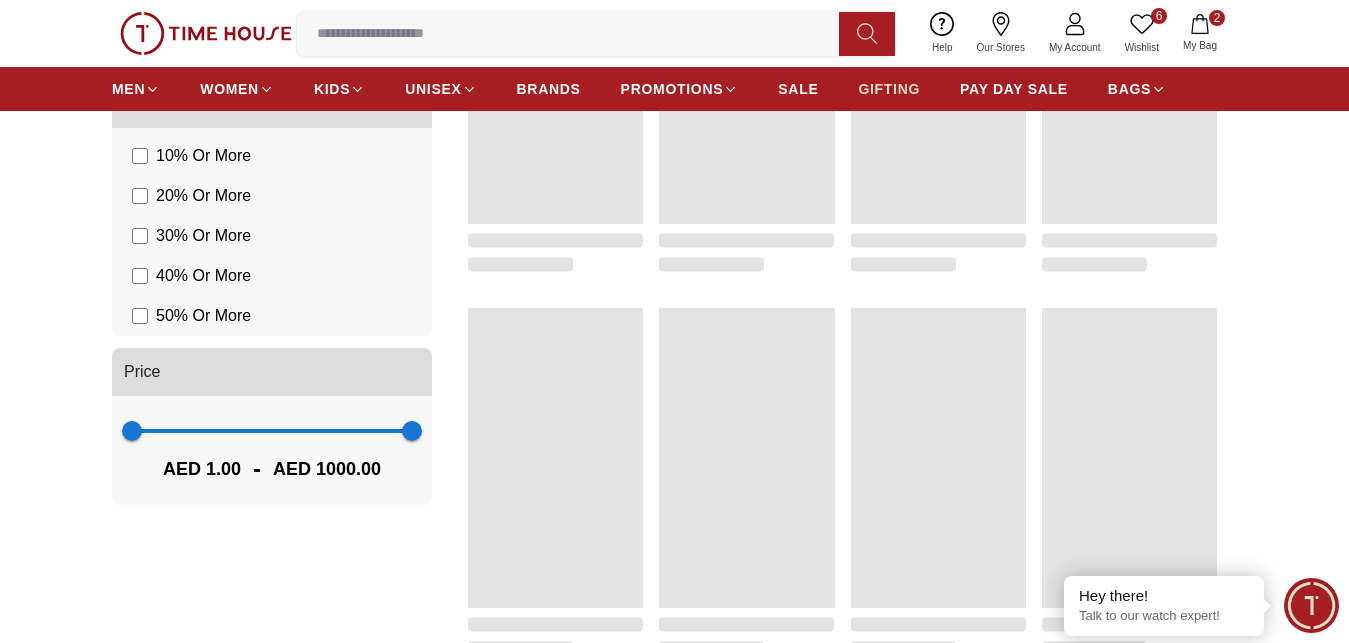 scroll, scrollTop: 0, scrollLeft: 0, axis: both 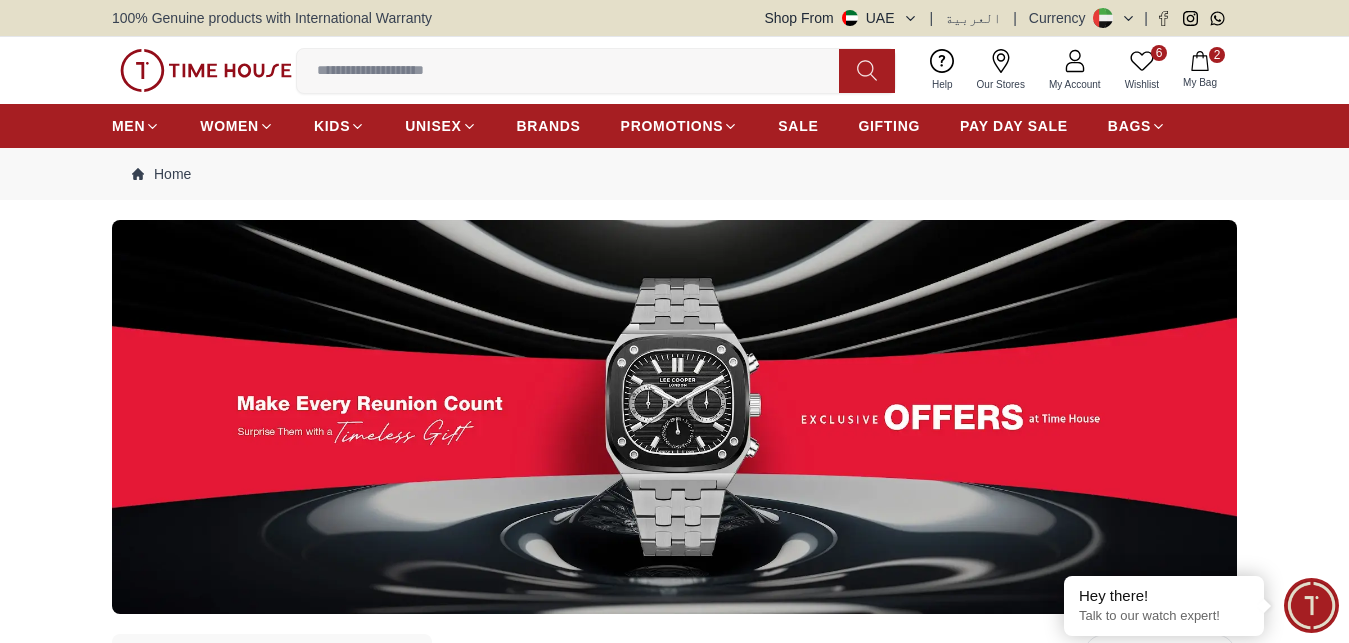 click at bounding box center [674, 417] 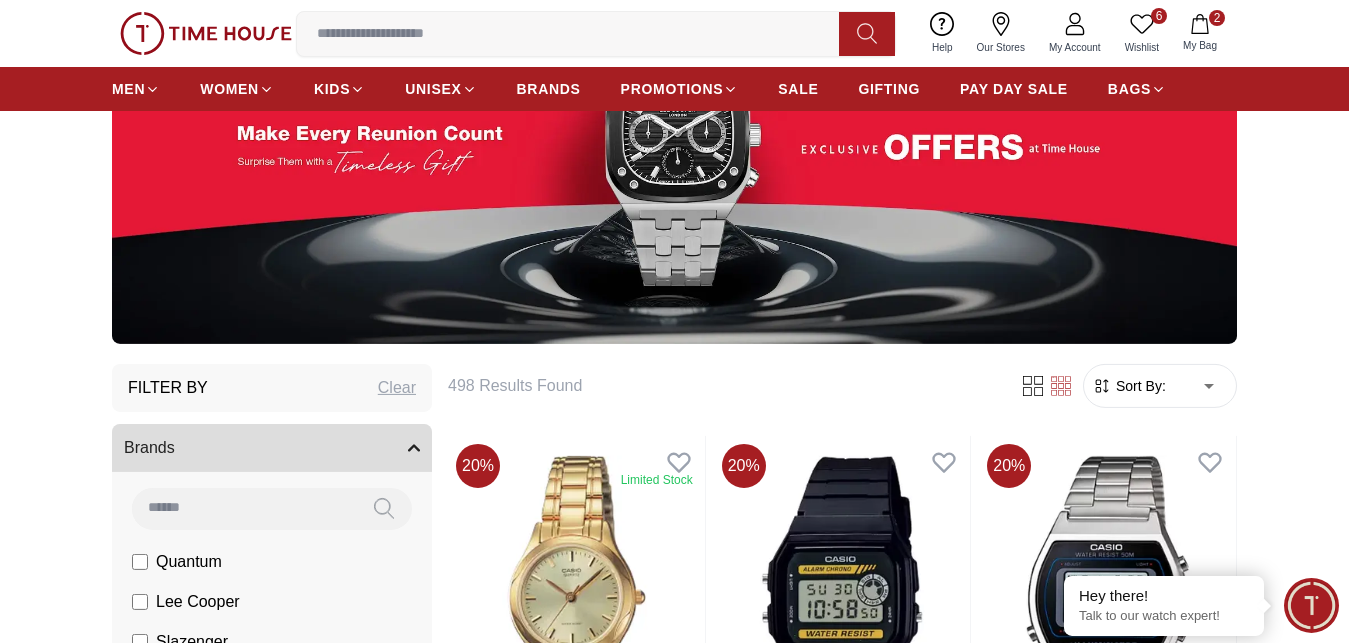 scroll, scrollTop: 408, scrollLeft: 0, axis: vertical 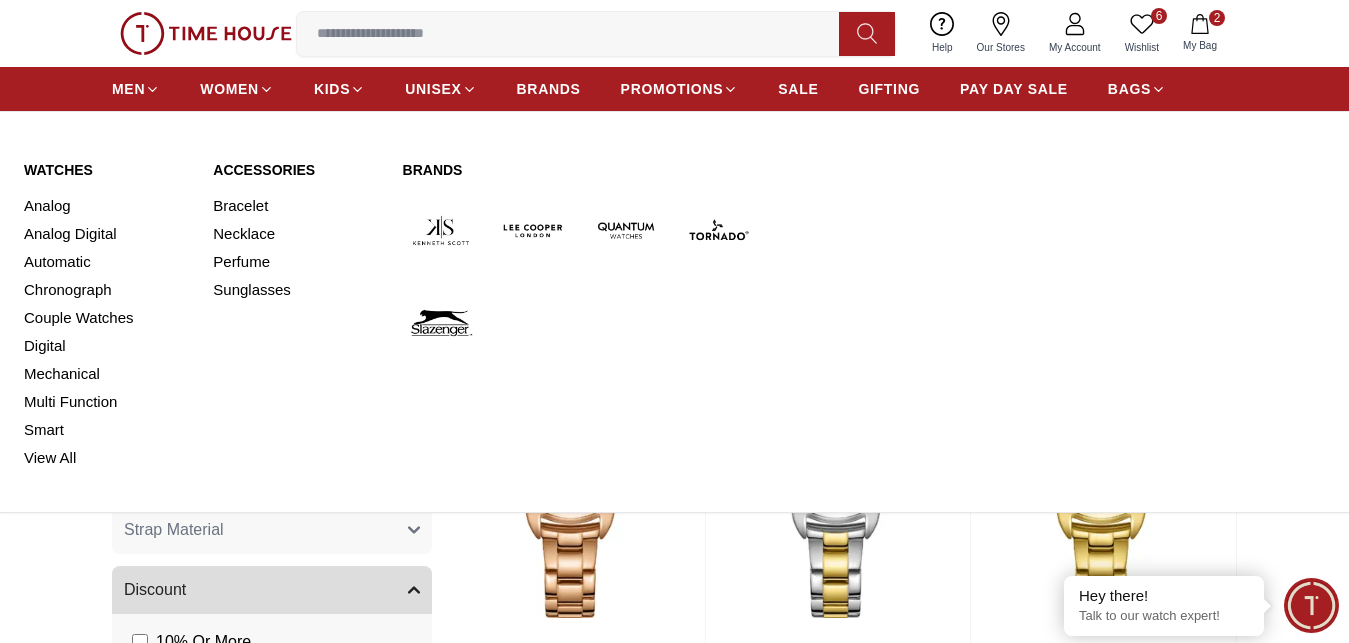 click on "Watches" at bounding box center [106, 170] 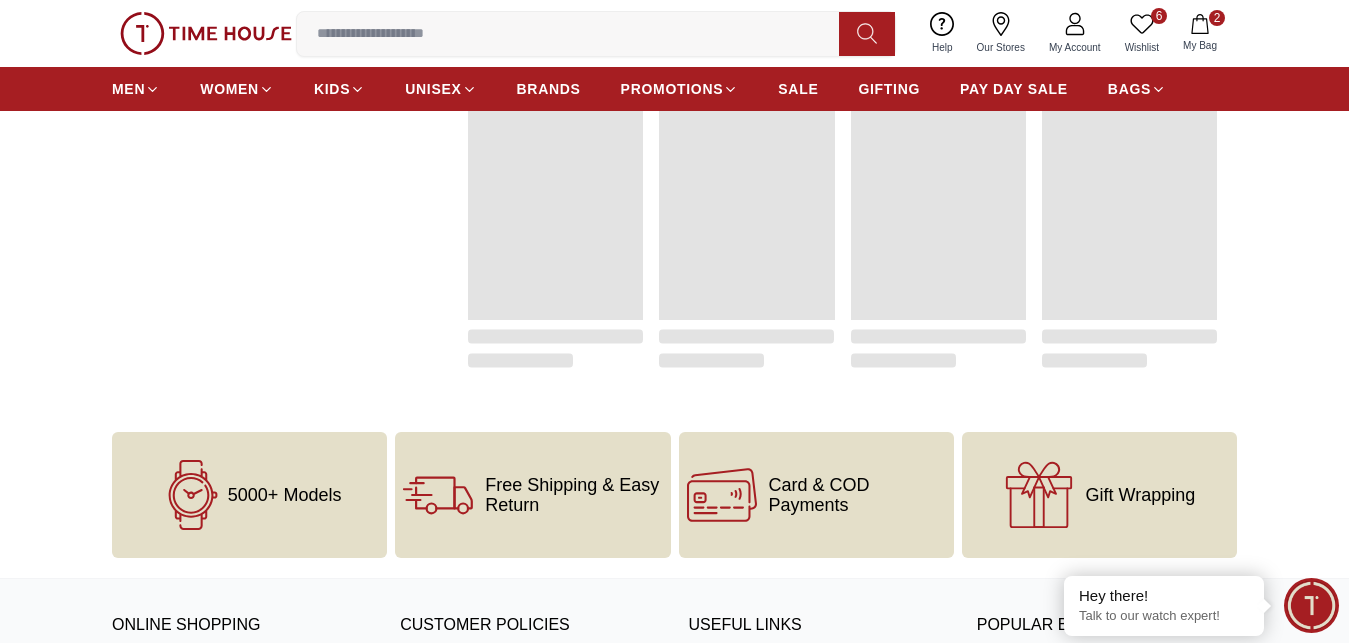 scroll, scrollTop: 0, scrollLeft: 0, axis: both 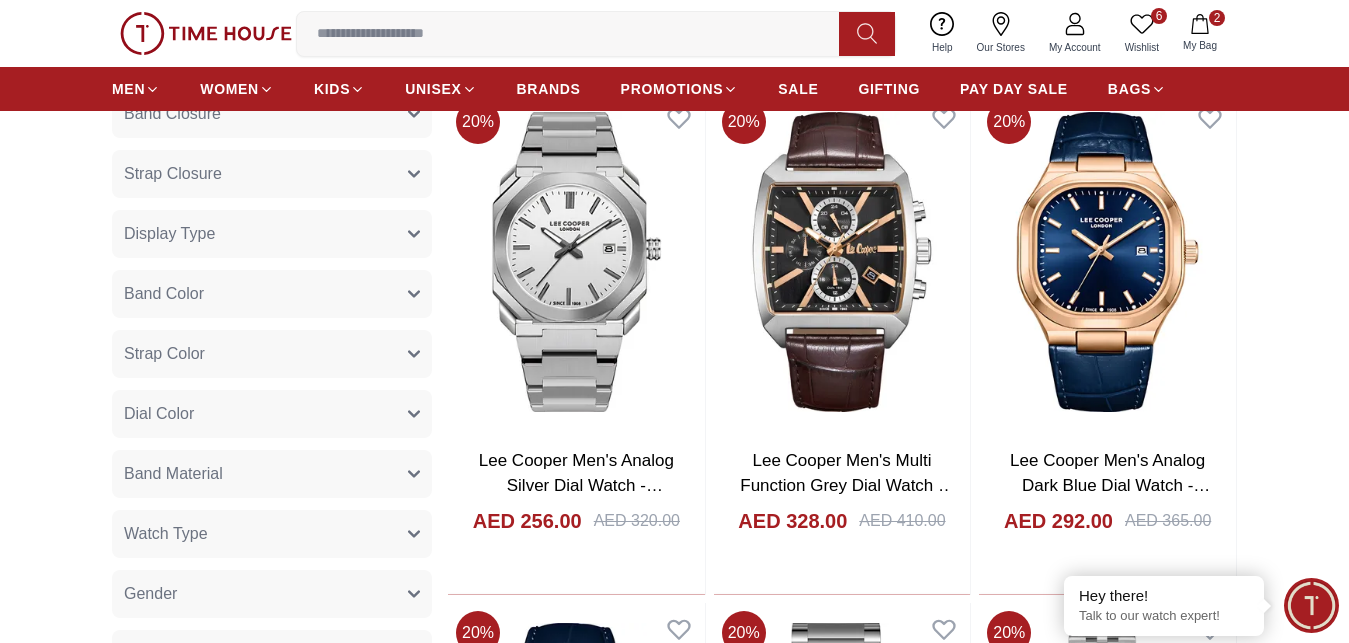 click 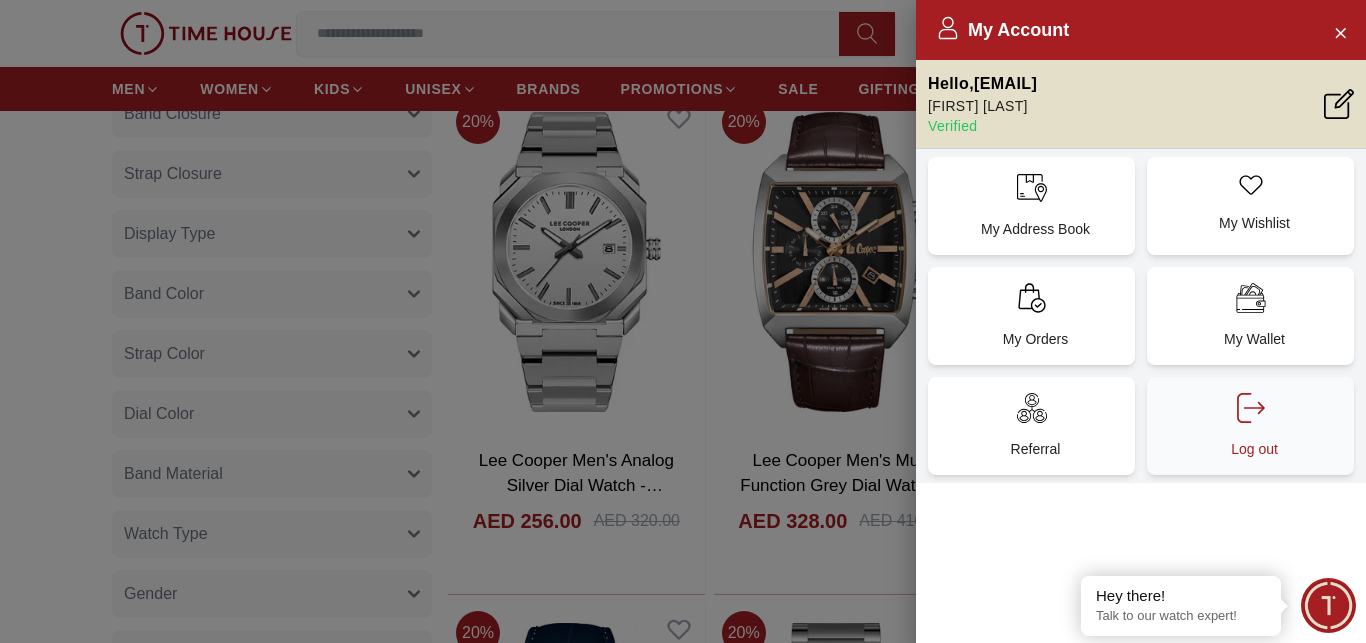 click 